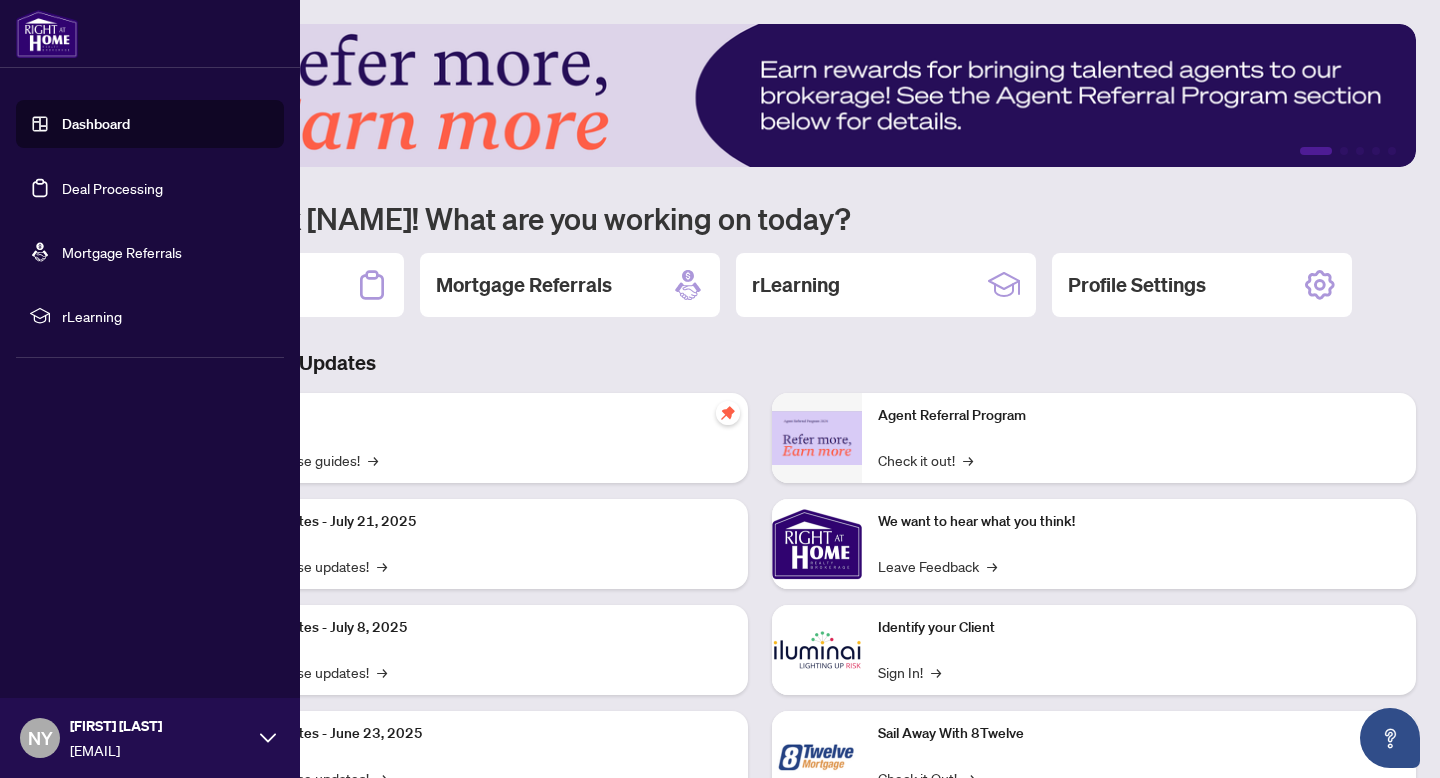 scroll, scrollTop: 0, scrollLeft: 0, axis: both 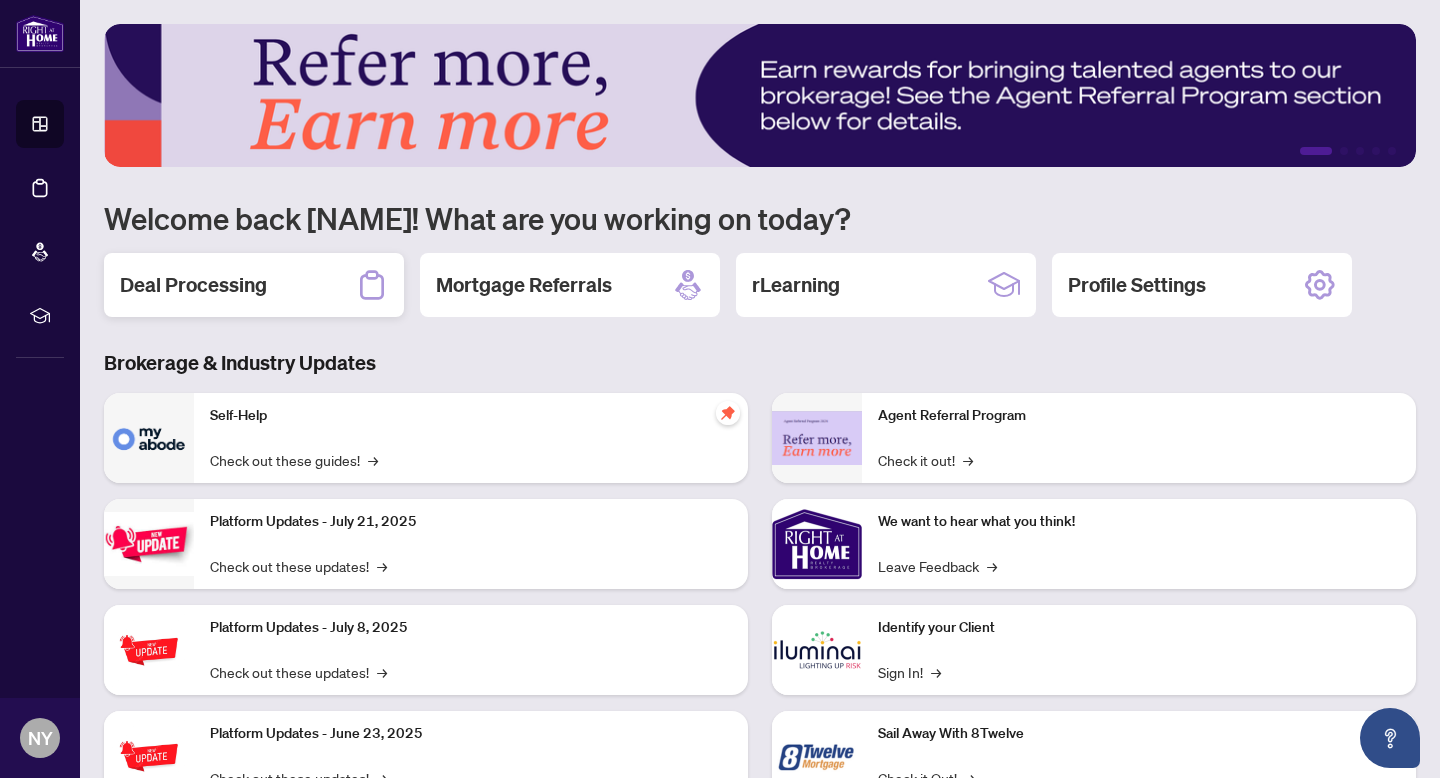 click on "Deal Processing" at bounding box center (254, 285) 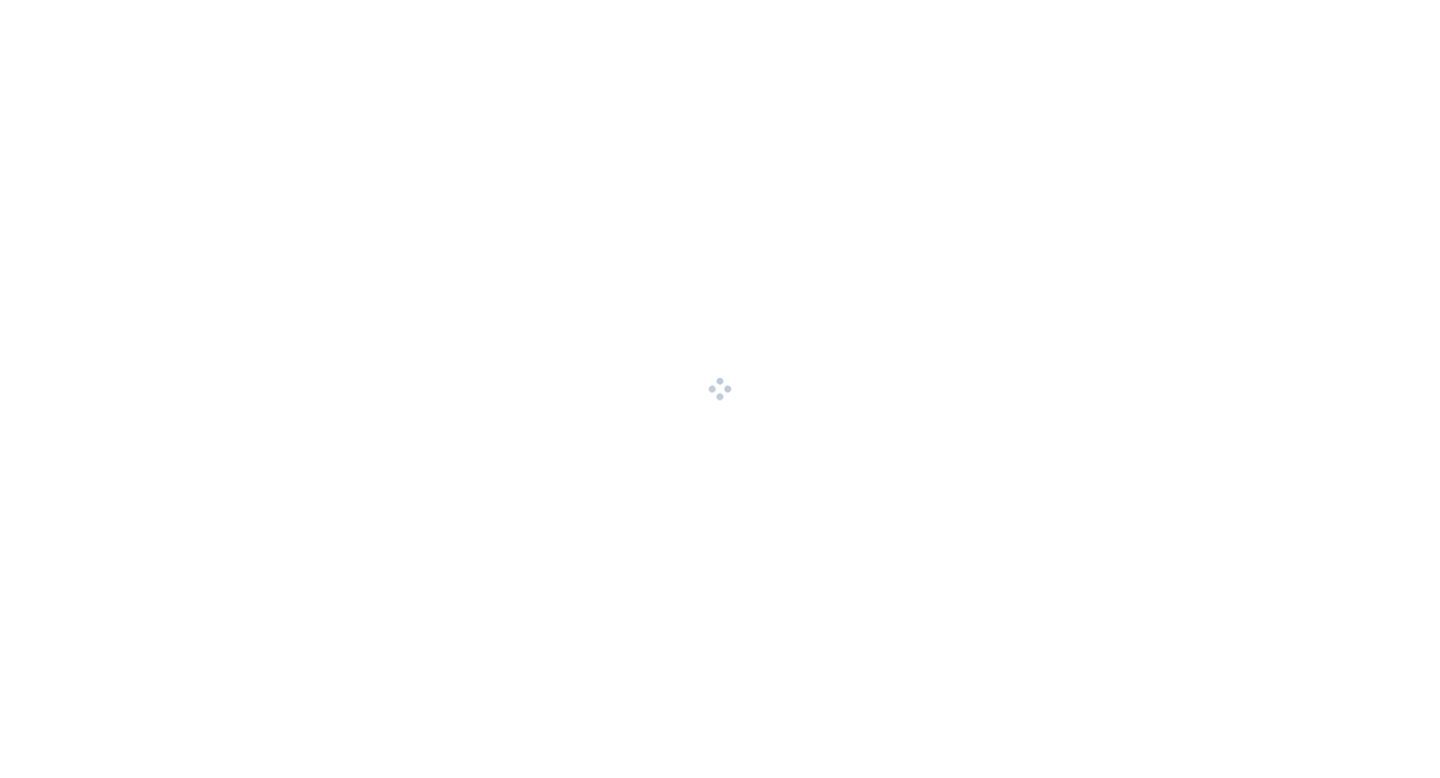 scroll, scrollTop: 0, scrollLeft: 0, axis: both 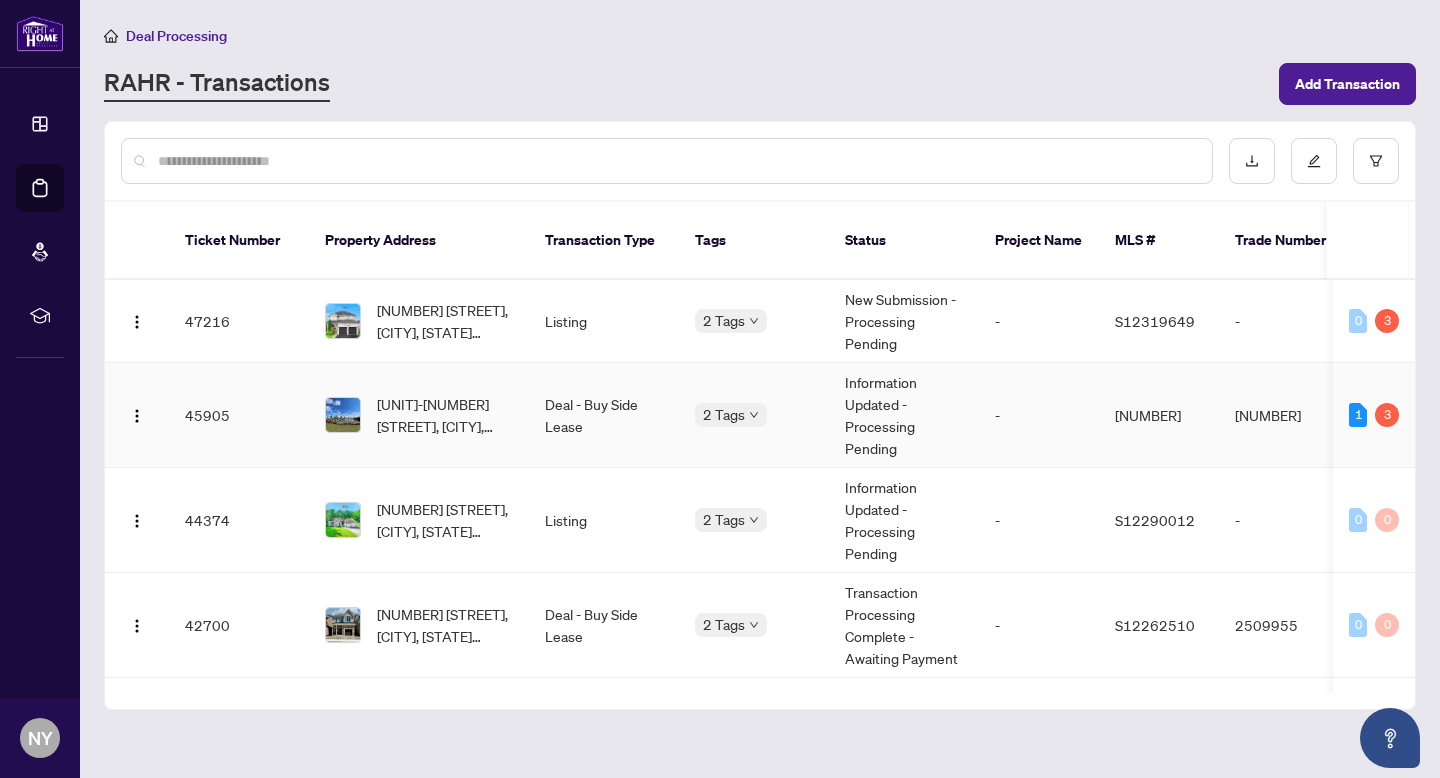 click on "[UNIT]-[NUMBER] [STREET], [CITY], [STATE] [POSTAL_CODE]" at bounding box center [419, 415] 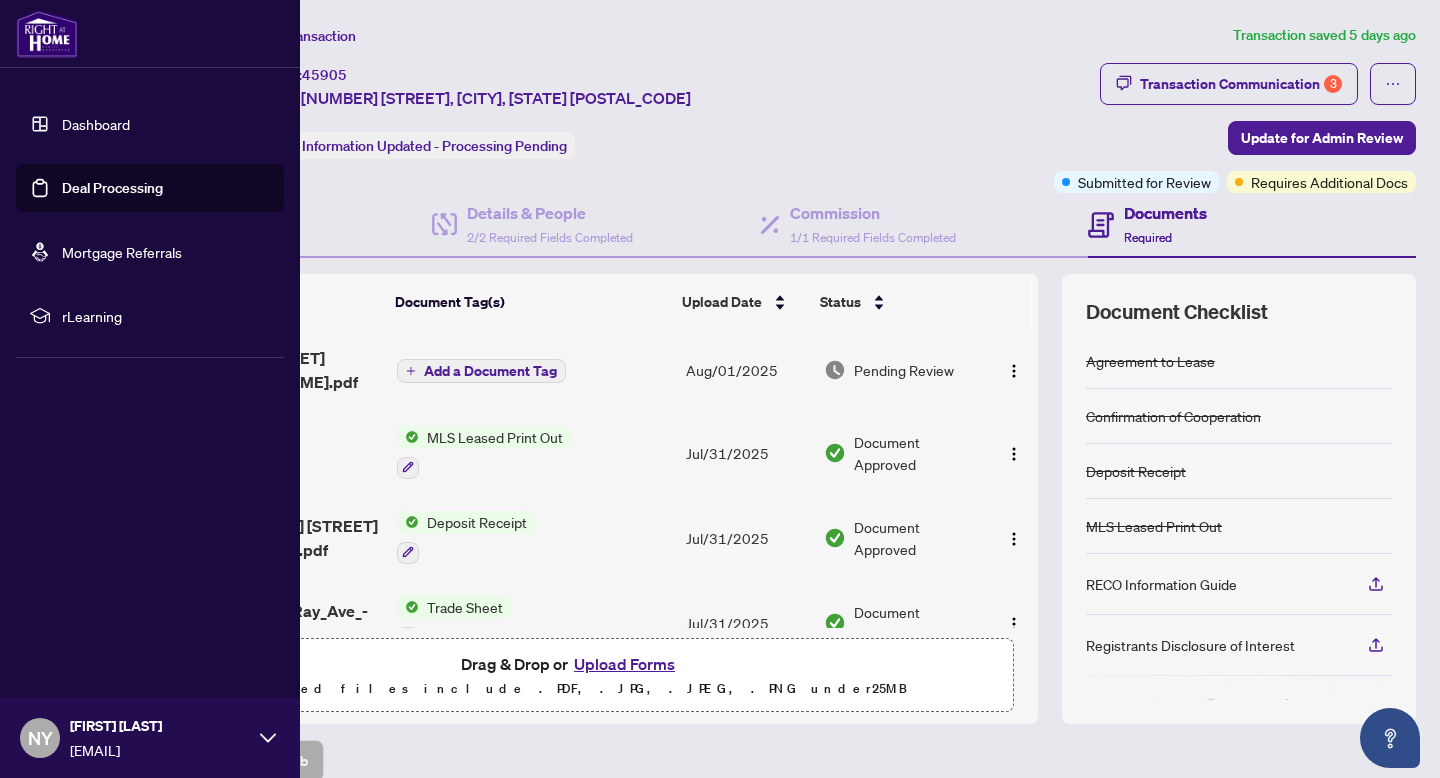 click at bounding box center [47, 34] 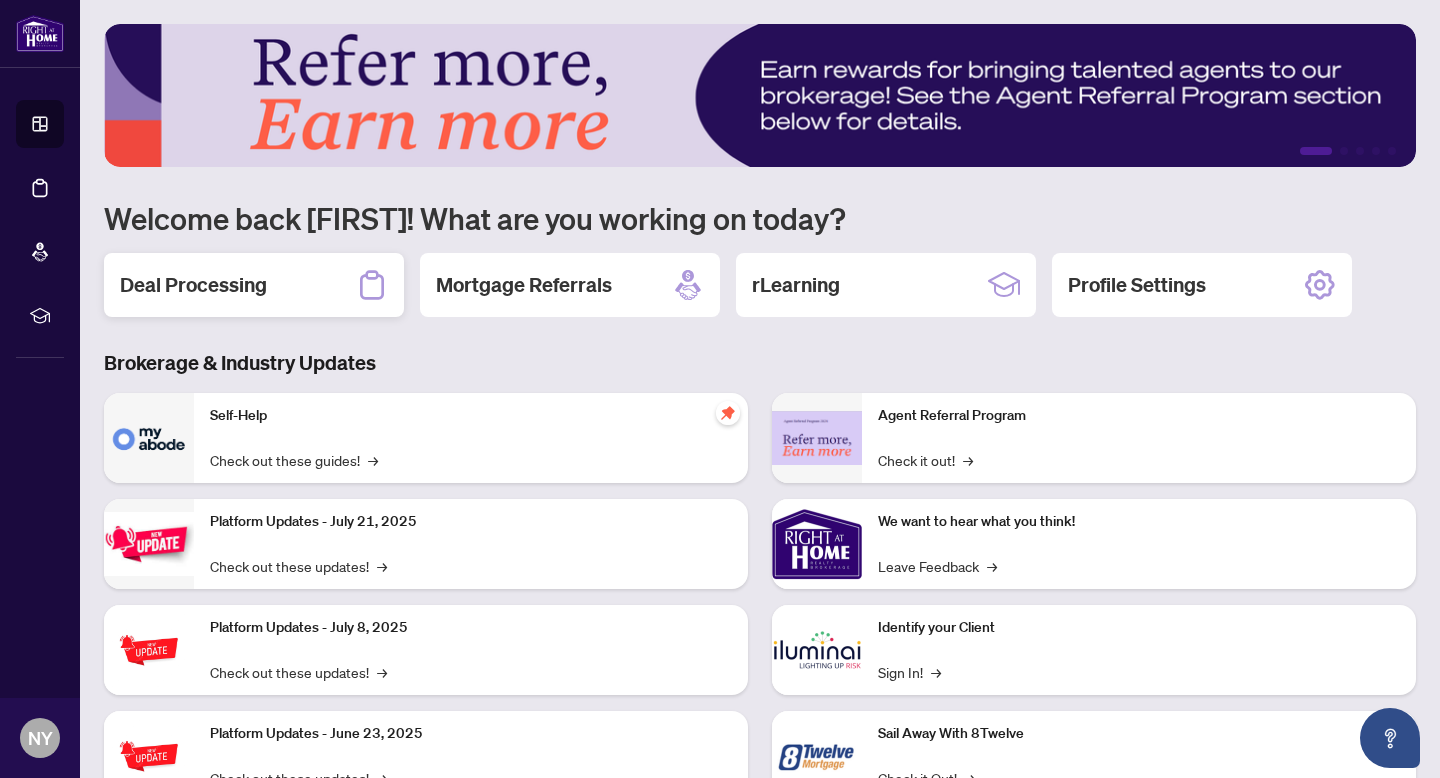 click on "Deal Processing" at bounding box center [254, 285] 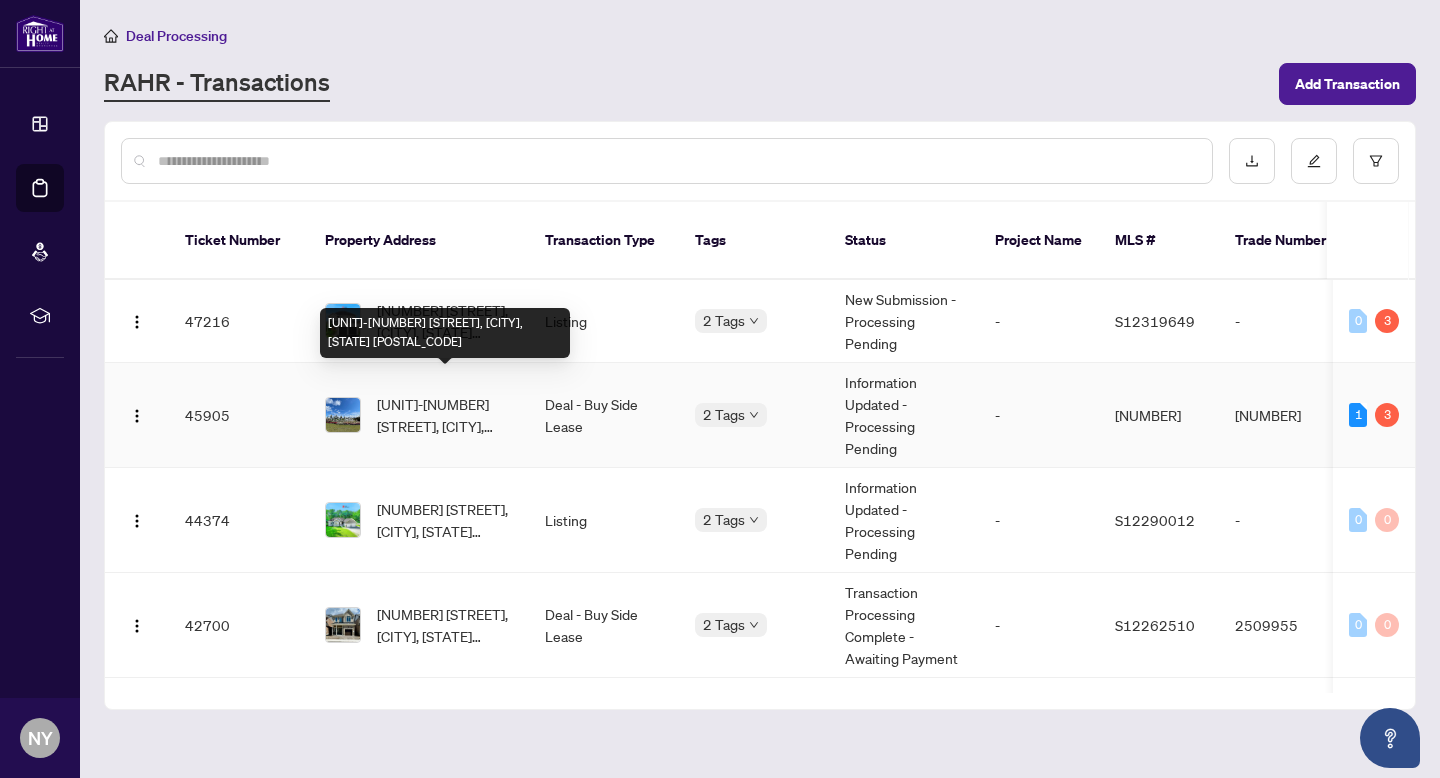 click on "[UNIT]-[NUMBER] [STREET], [CITY], [STATE] [POSTAL_CODE]" at bounding box center (445, 415) 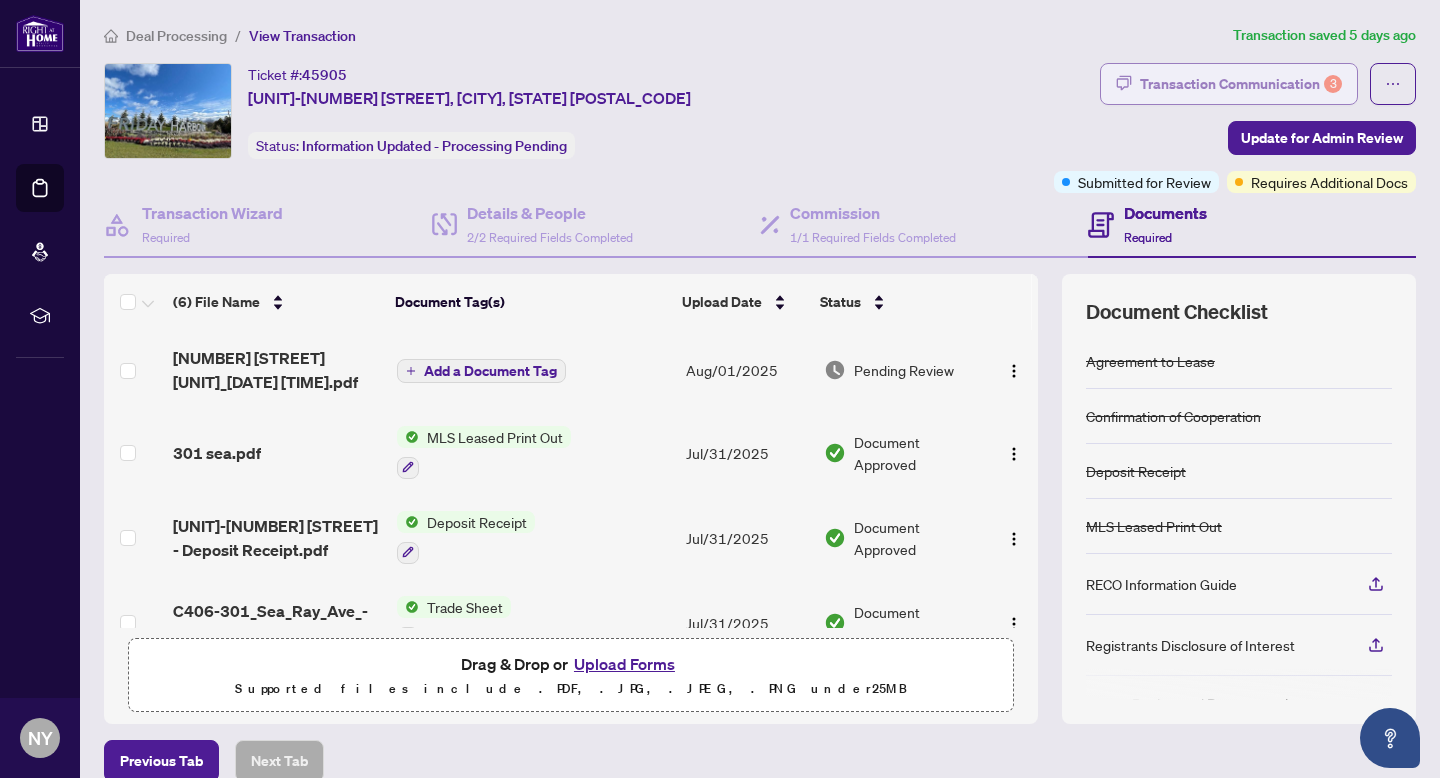 click on "Transaction Communication 3" at bounding box center (1241, 84) 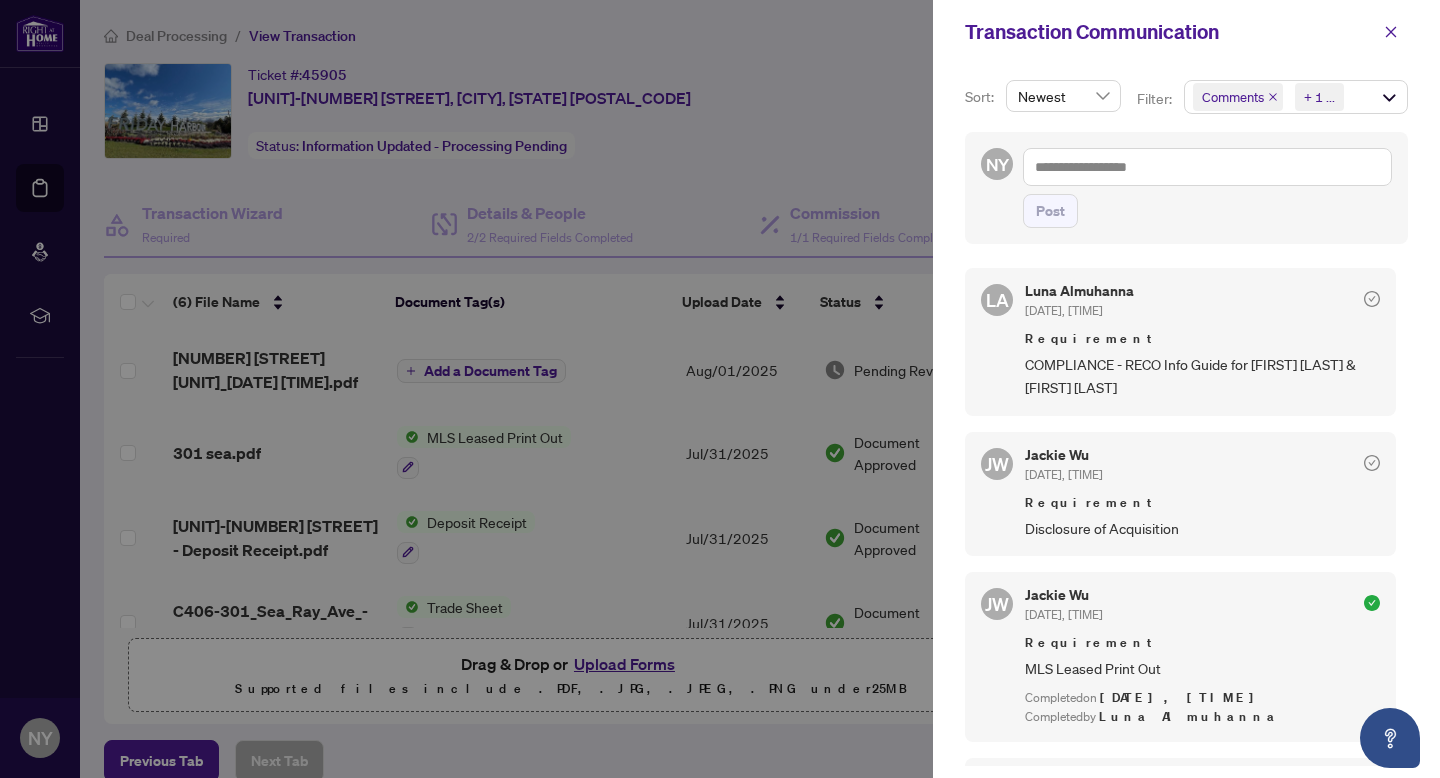 click on "+ 1 ..." at bounding box center [1319, 97] 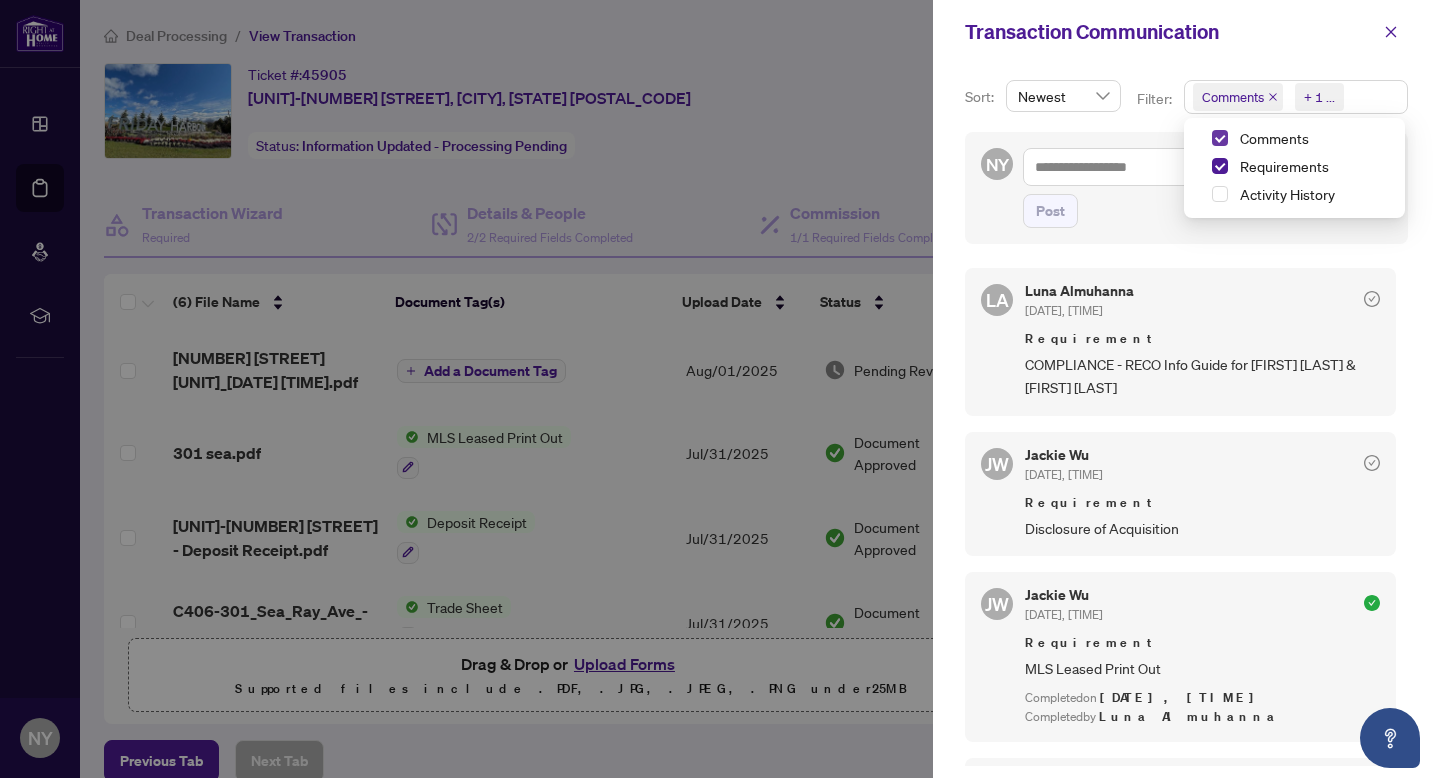 click at bounding box center [1220, 138] 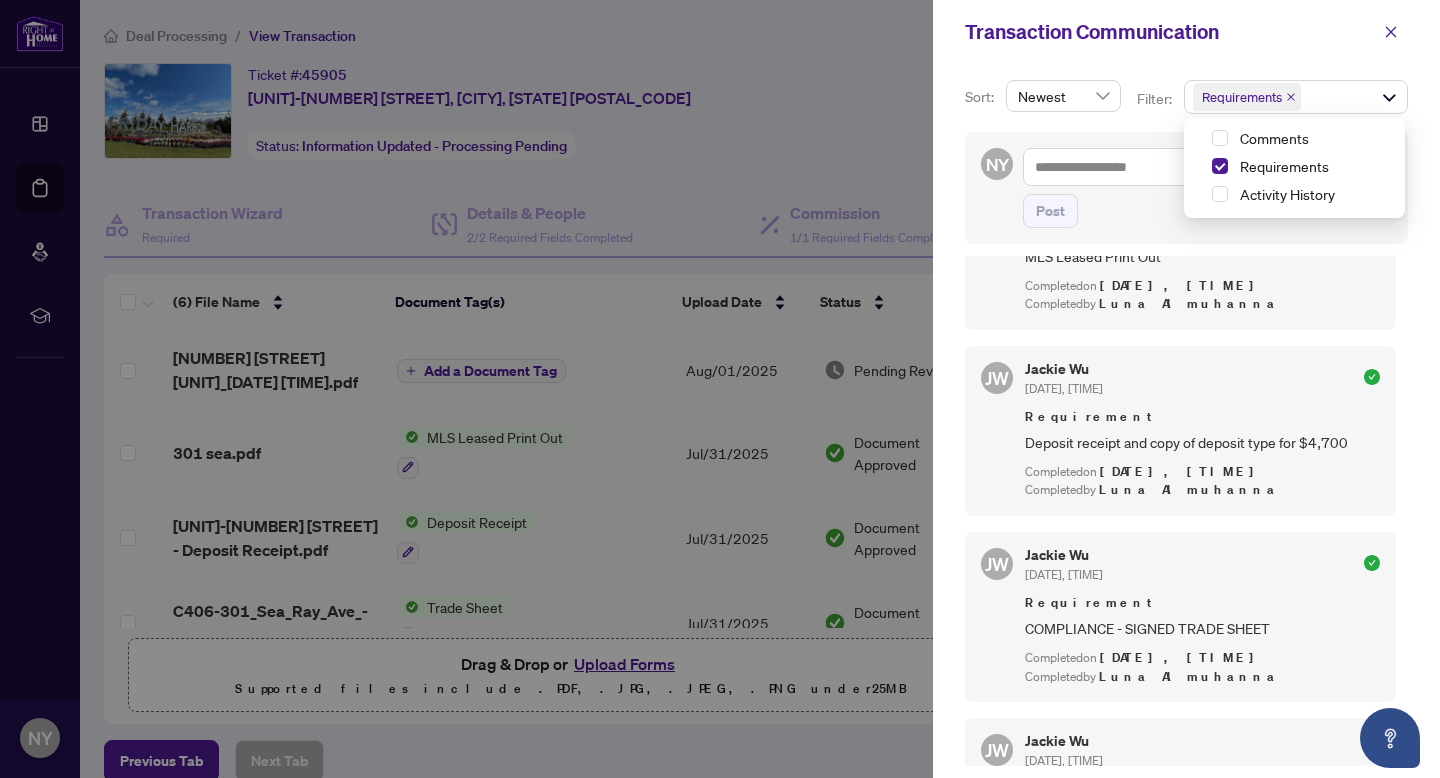 scroll, scrollTop: 715, scrollLeft: 0, axis: vertical 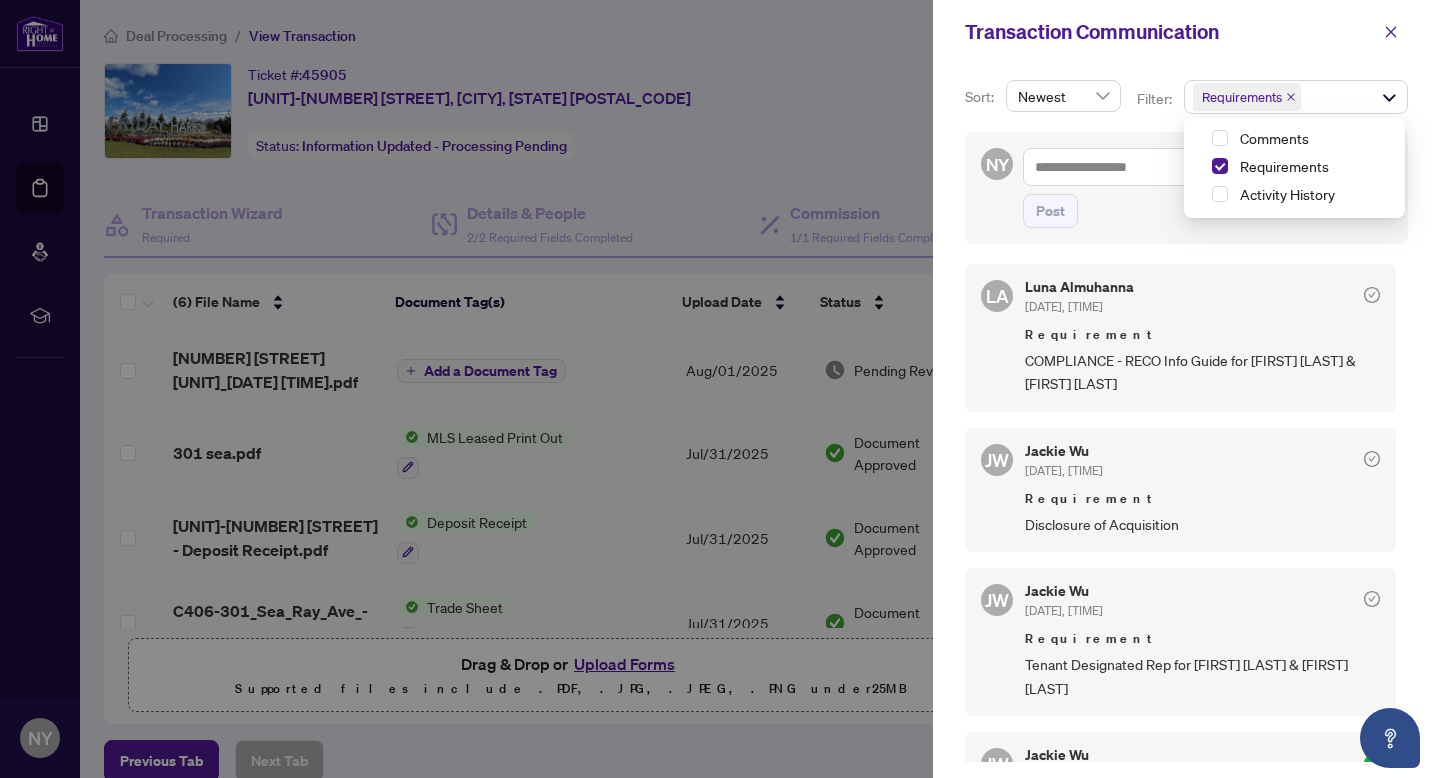 click at bounding box center [720, 389] 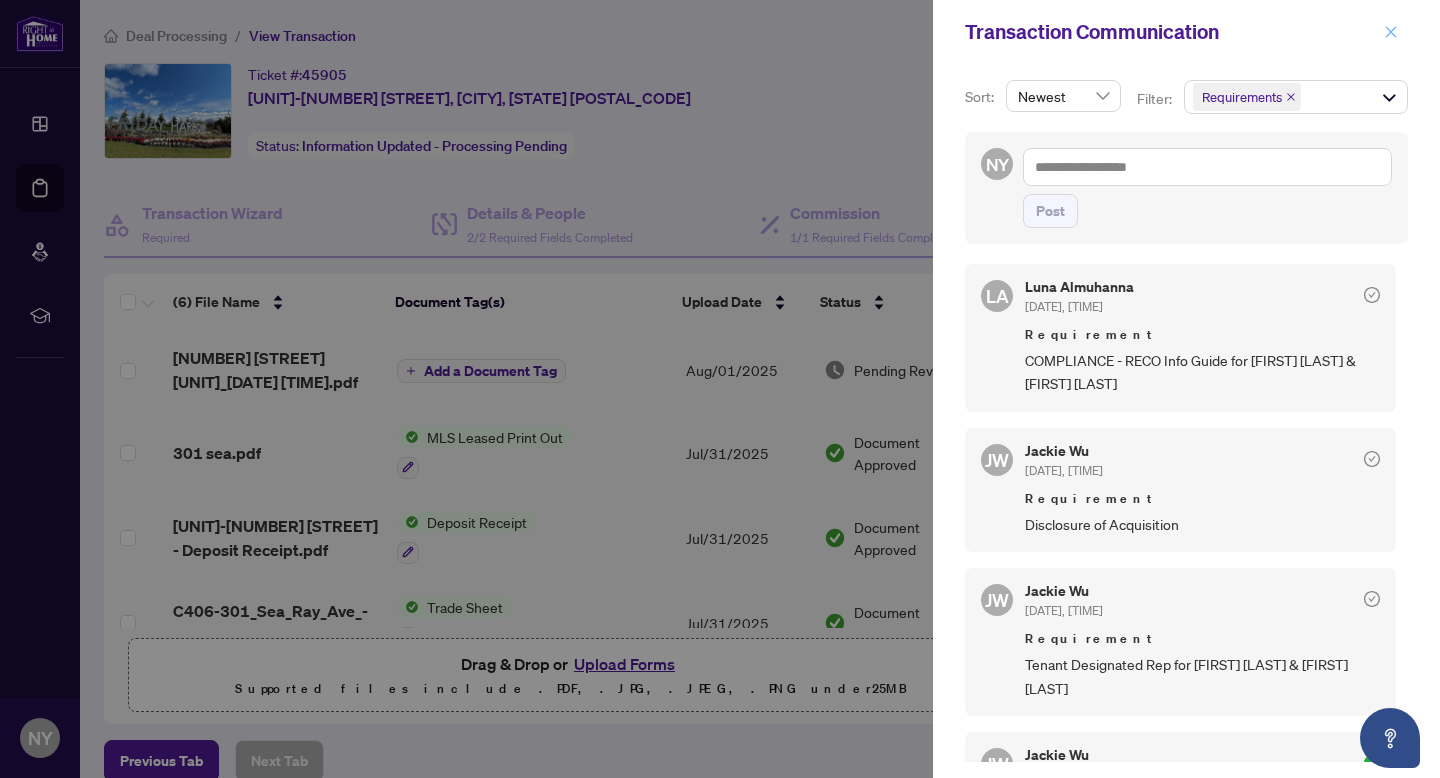 click 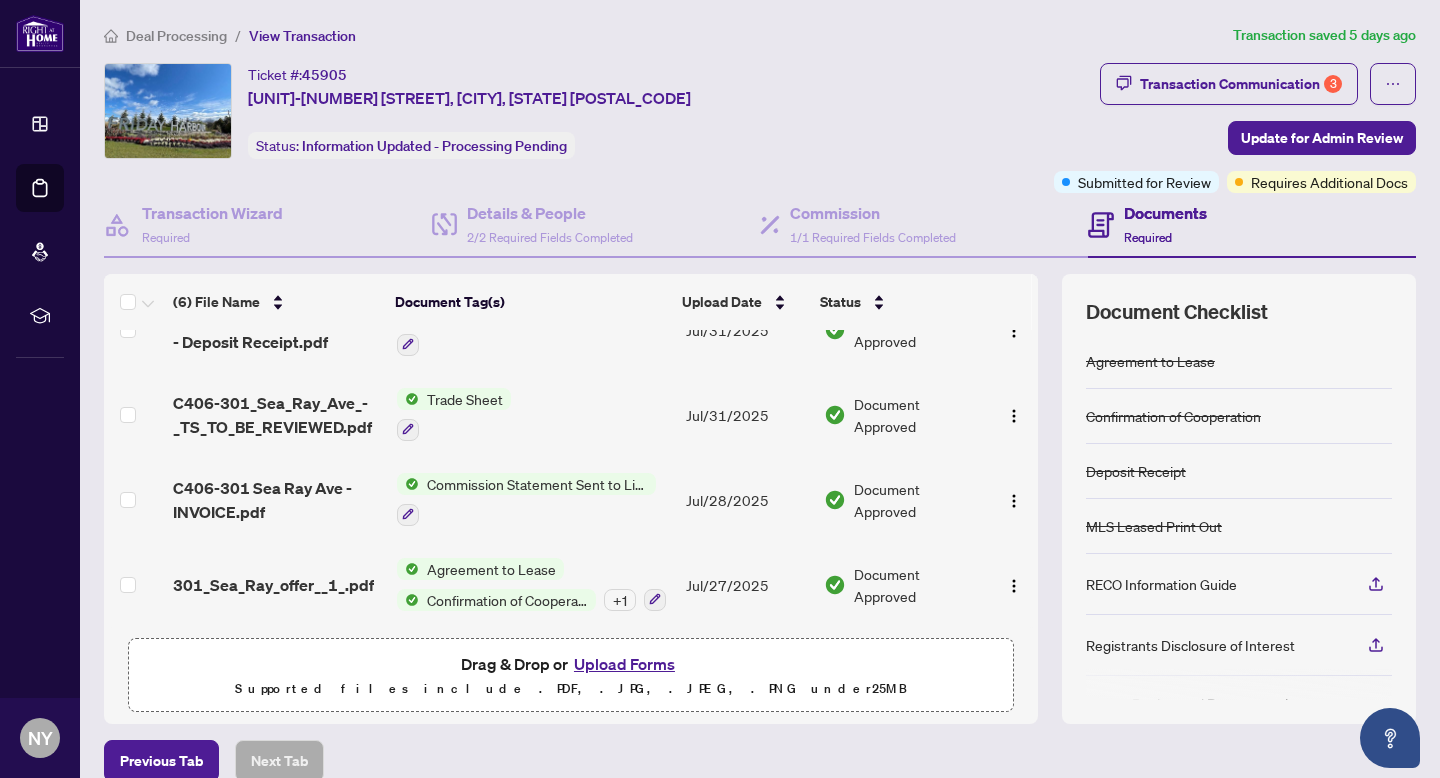scroll, scrollTop: 0, scrollLeft: 0, axis: both 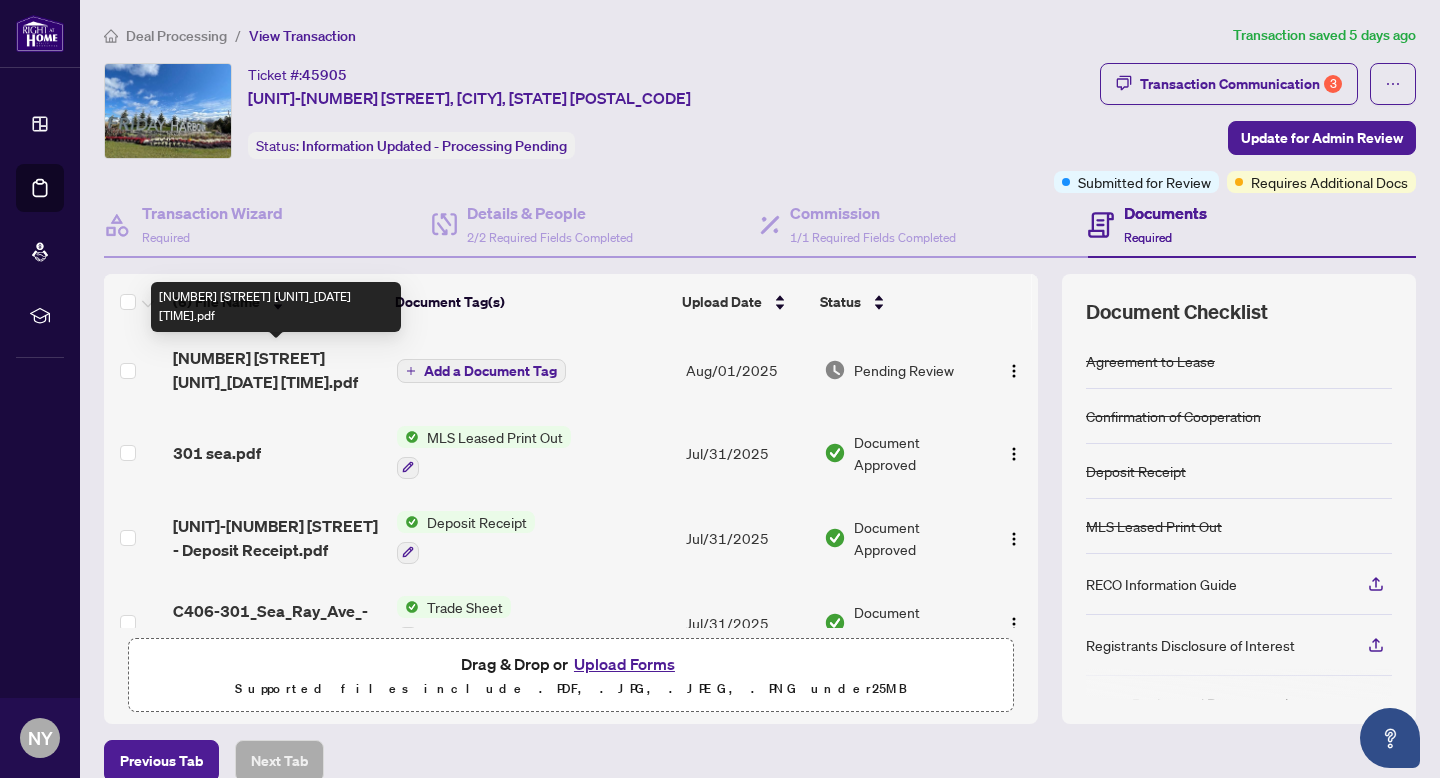 click on "[NUMBER] [STREET] [UNIT]_[DATE] [TIME].pdf" at bounding box center (277, 370) 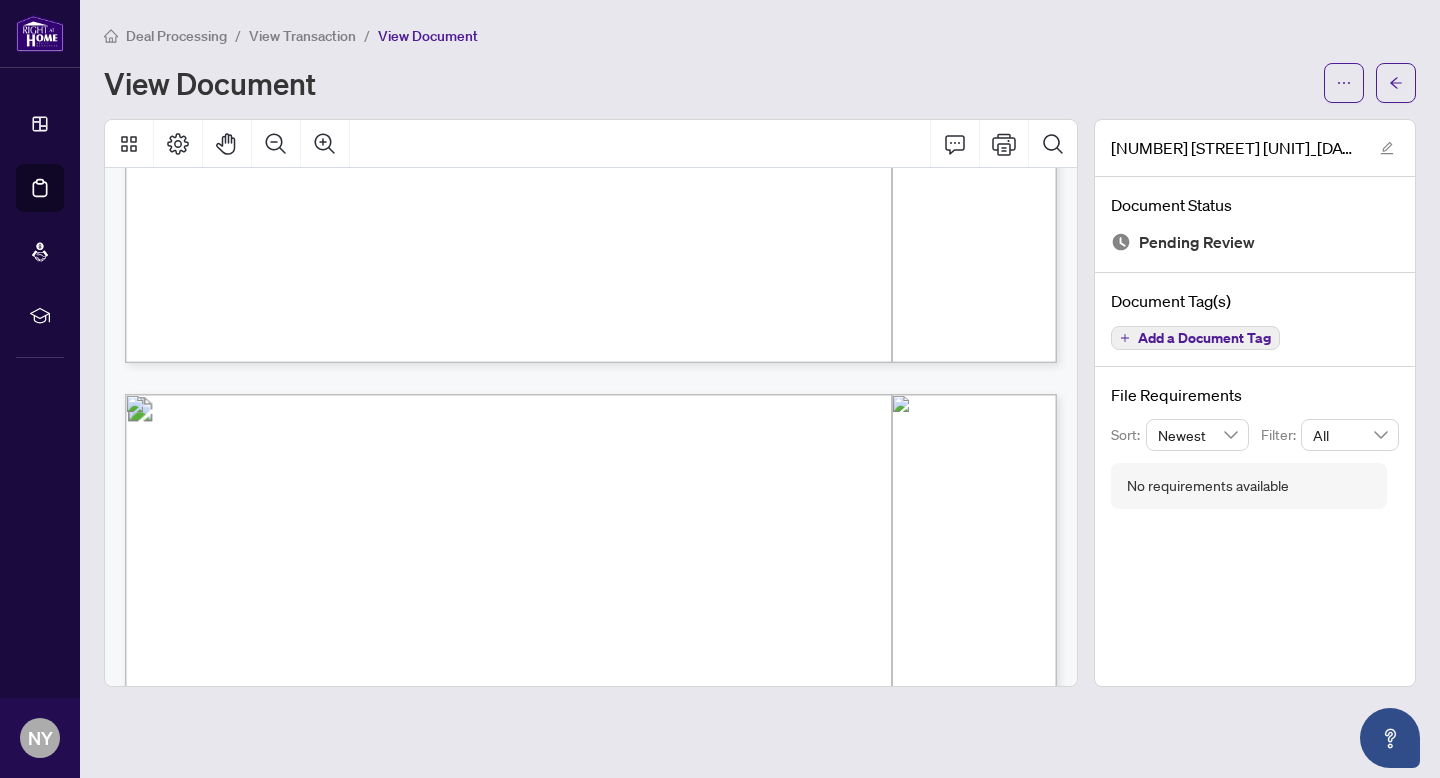 scroll, scrollTop: 4850, scrollLeft: 0, axis: vertical 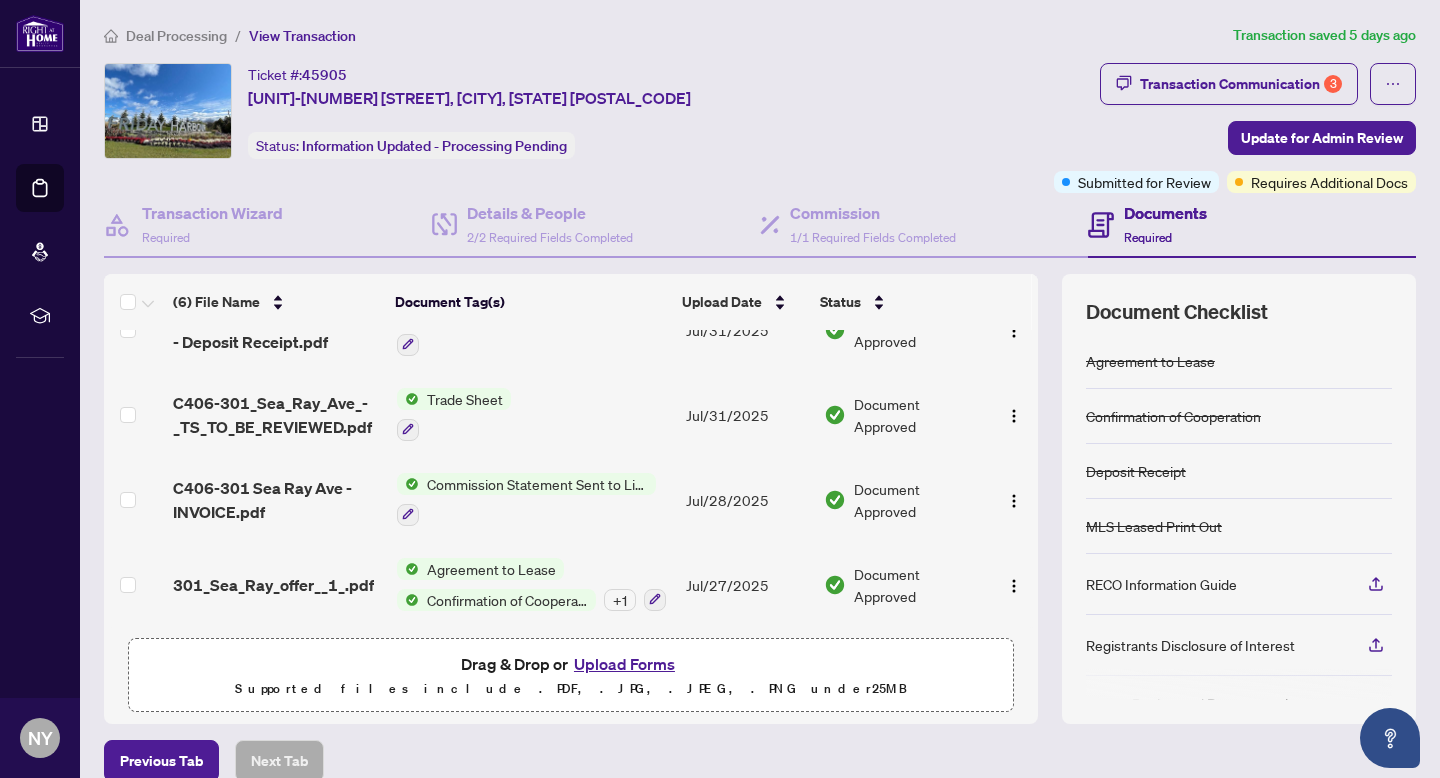 click on "Upload Forms" at bounding box center [624, 664] 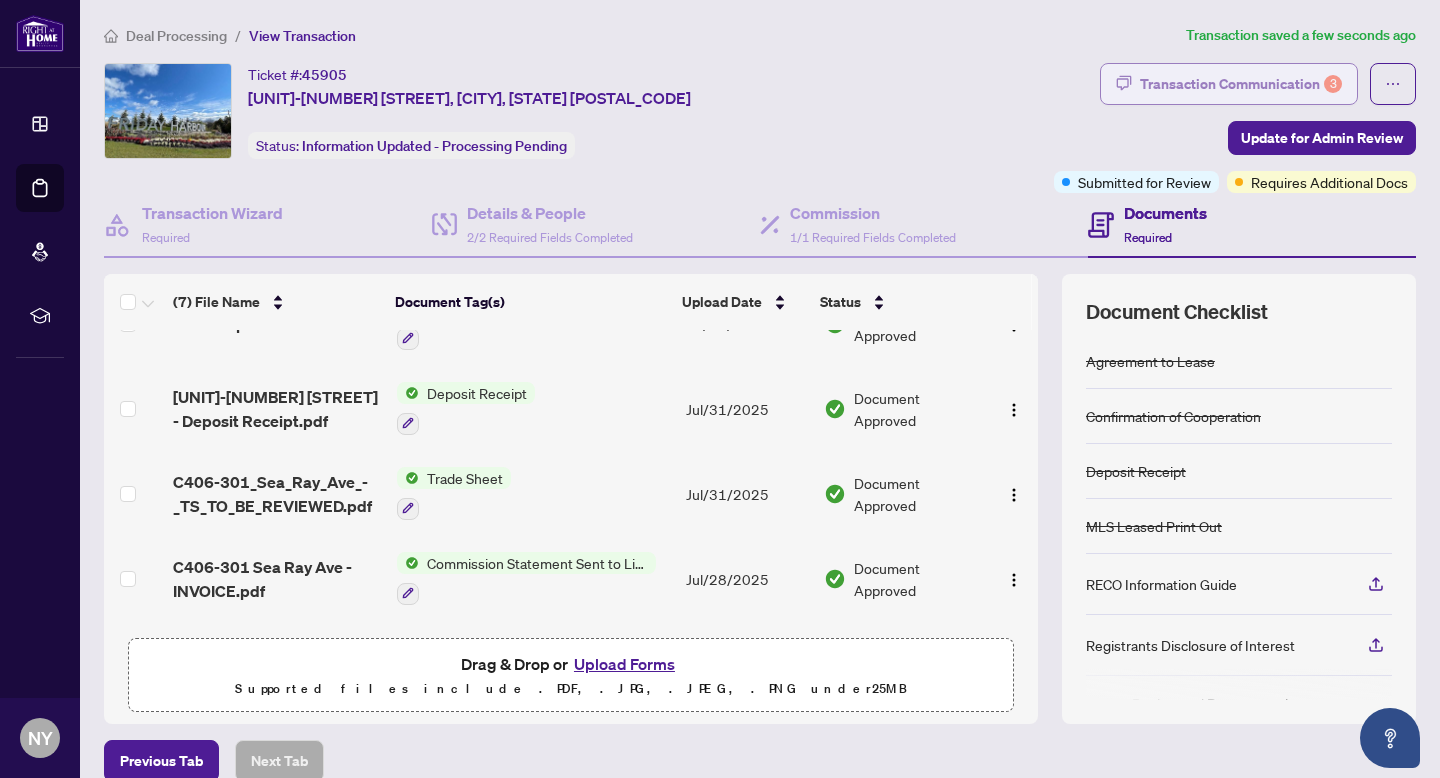 click on "Transaction Communication 3" at bounding box center [1241, 84] 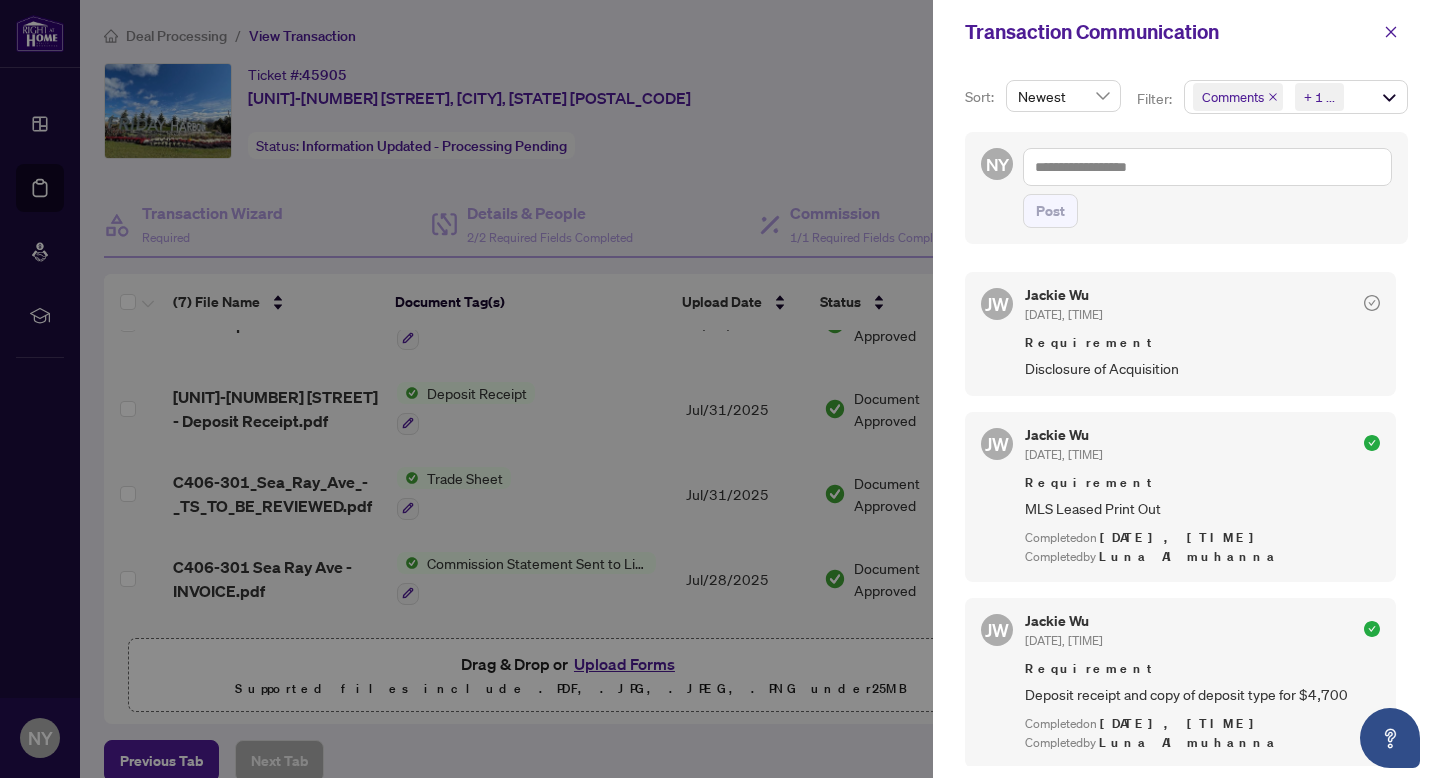 scroll, scrollTop: 0, scrollLeft: 0, axis: both 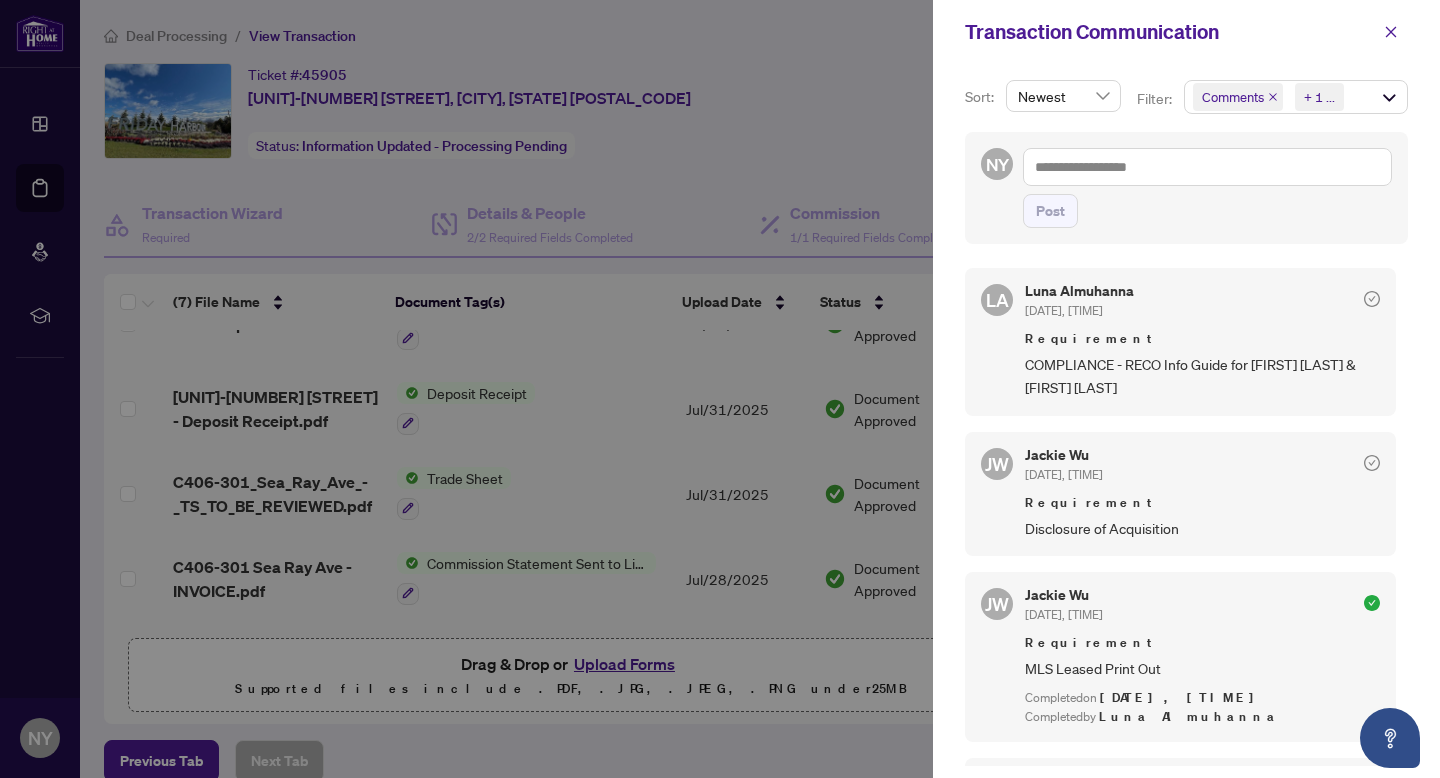 click at bounding box center [720, 389] 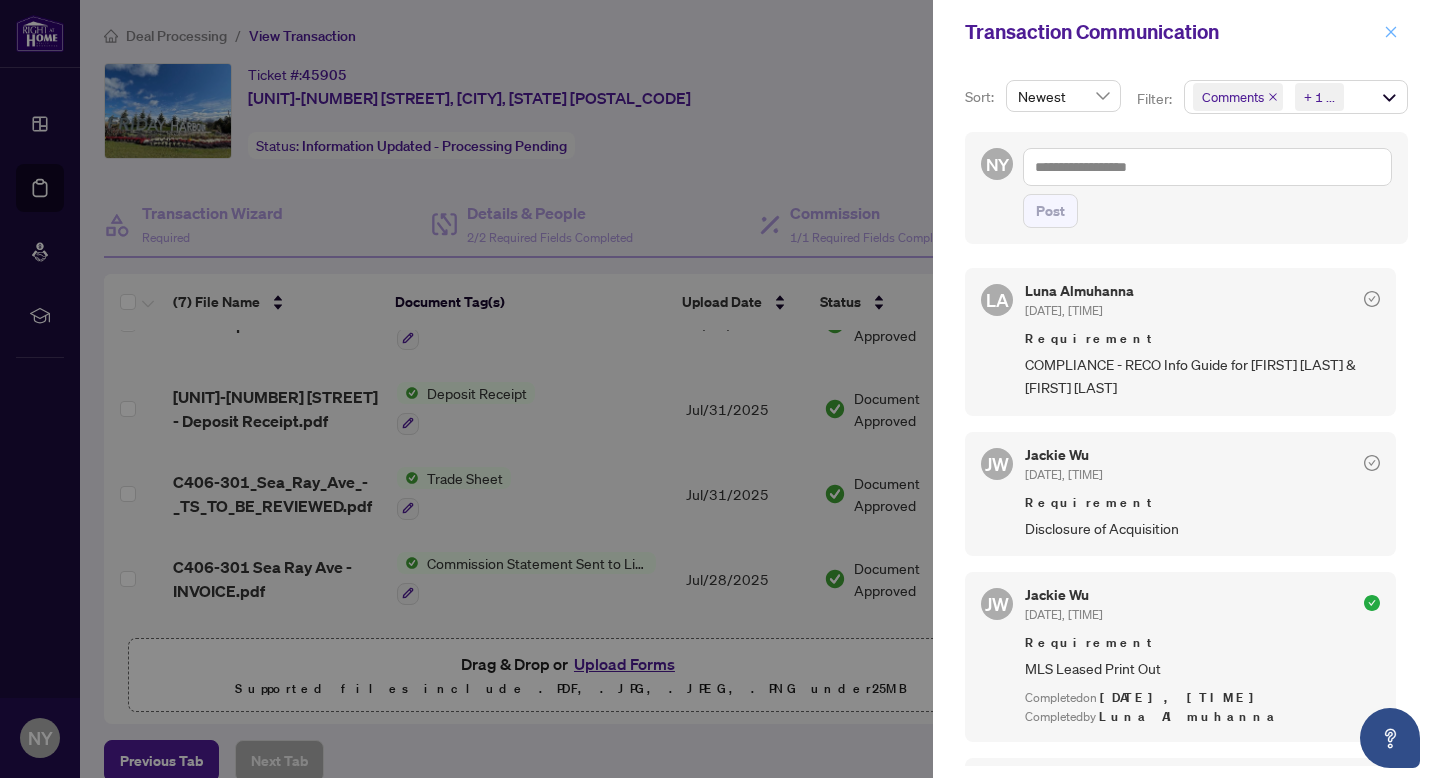 click 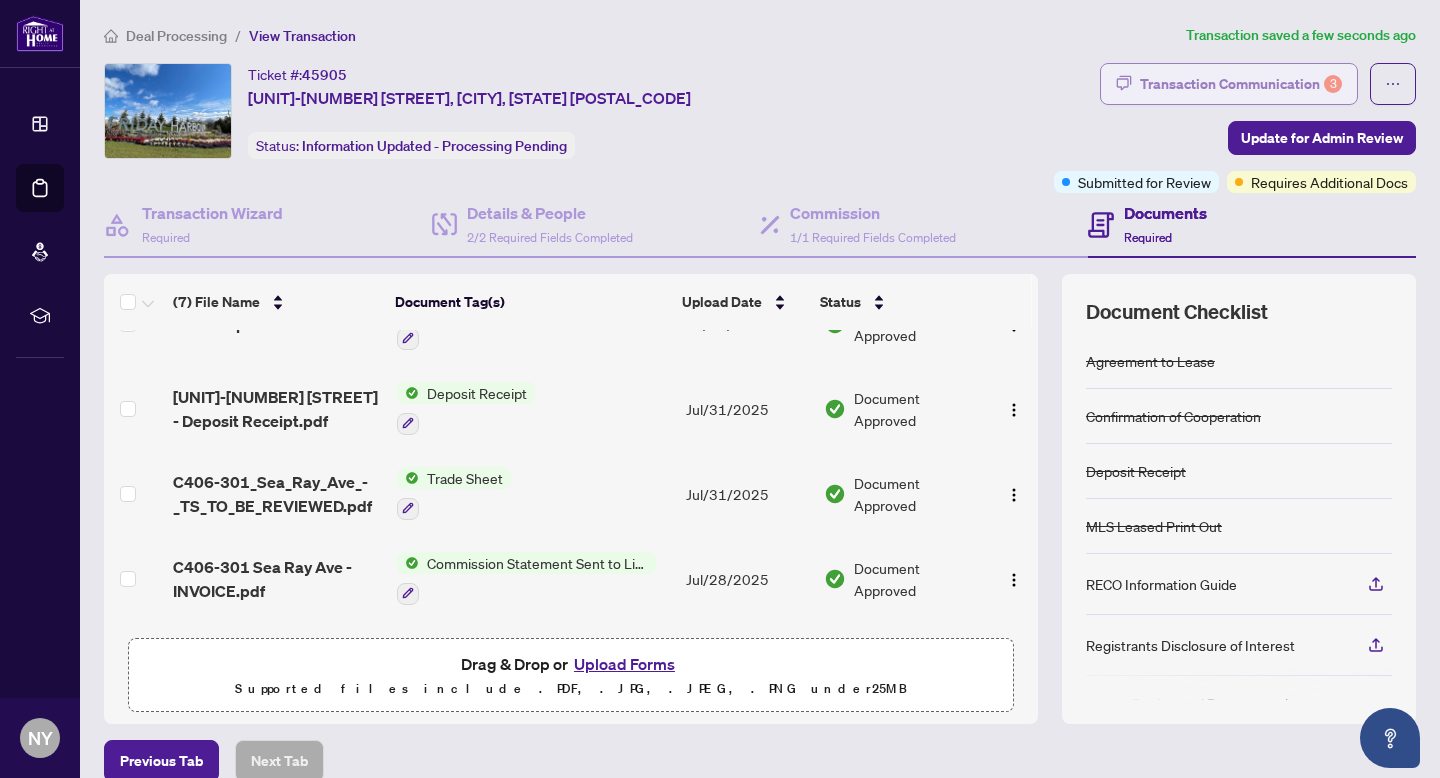 click on "Transaction Communication 3" at bounding box center (1241, 84) 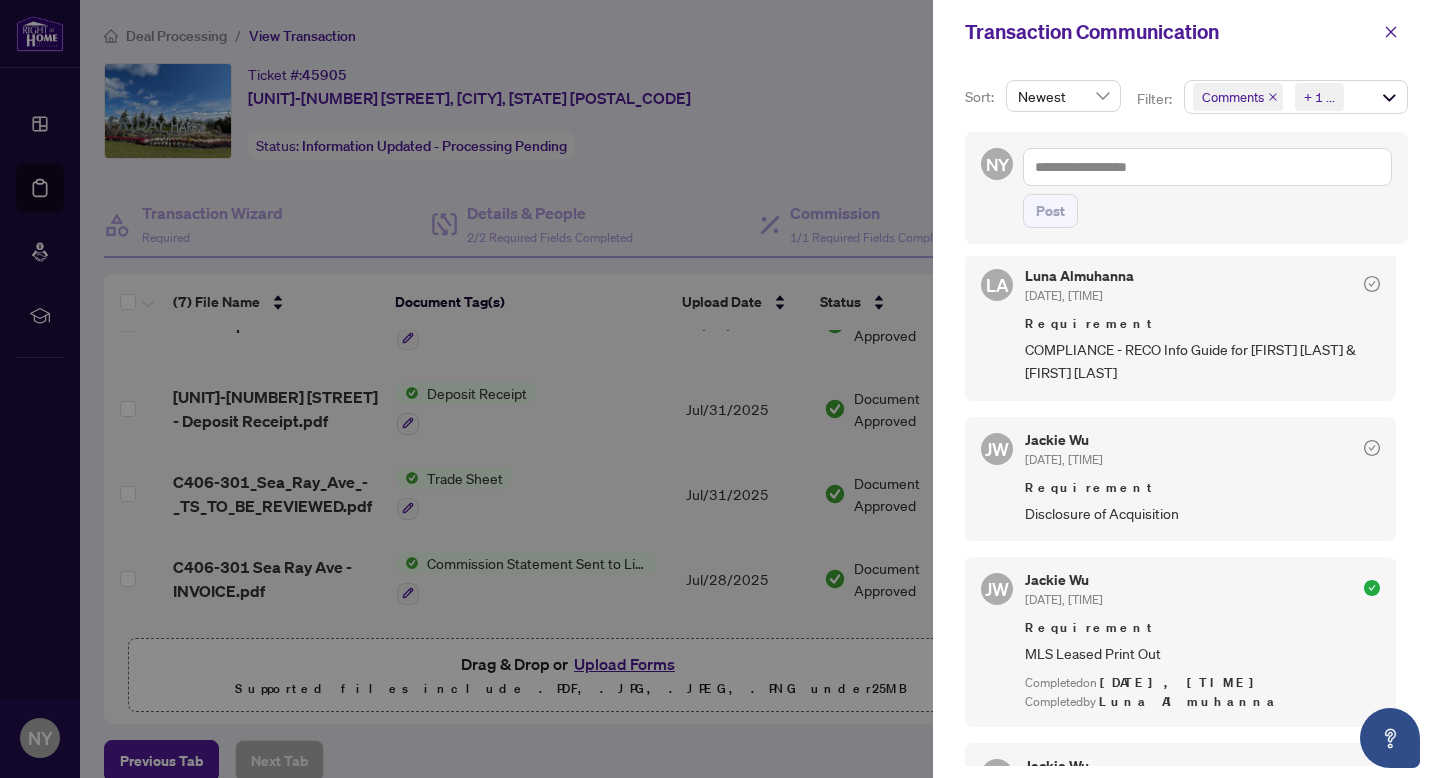 scroll, scrollTop: 19, scrollLeft: 0, axis: vertical 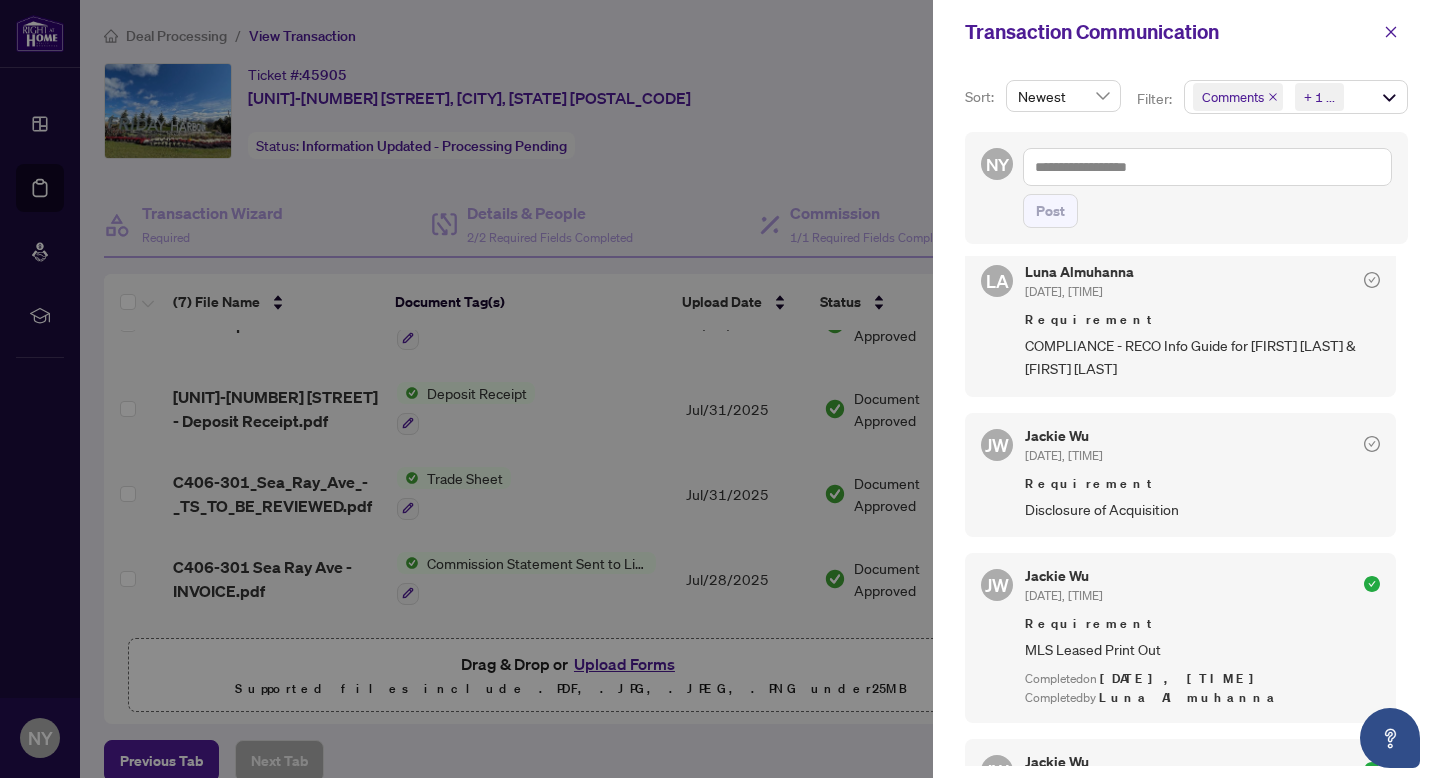 click at bounding box center [720, 389] 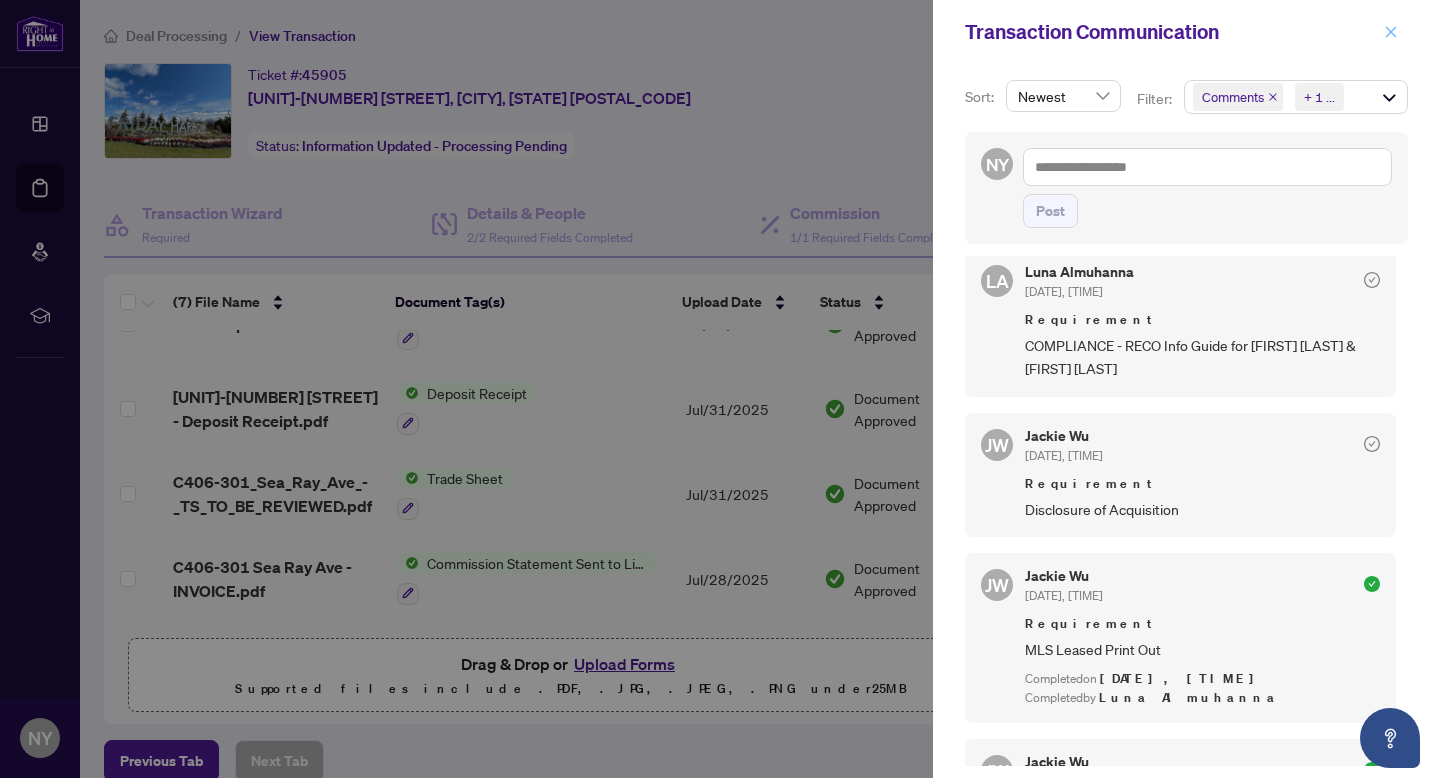 click 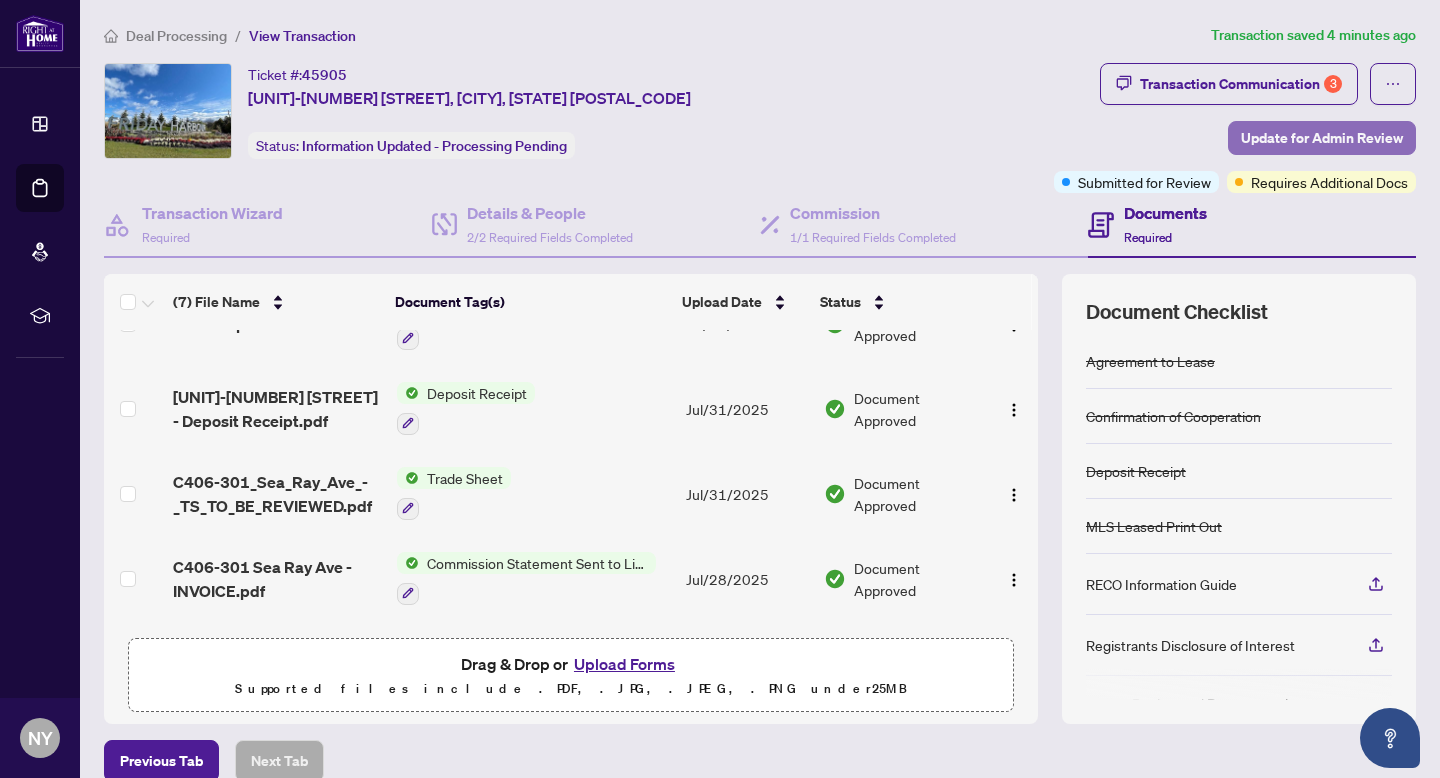 click on "Update for Admin Review" at bounding box center (1322, 138) 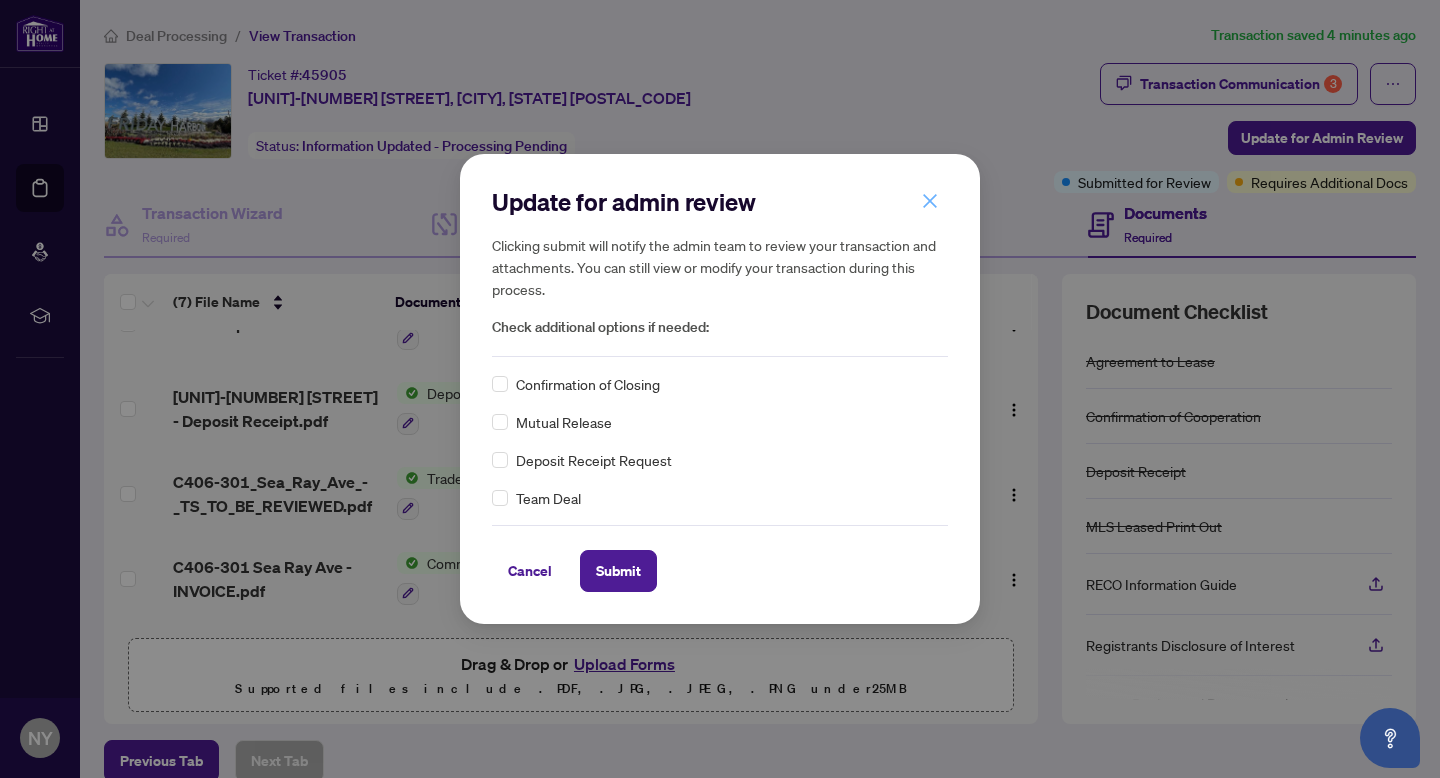click 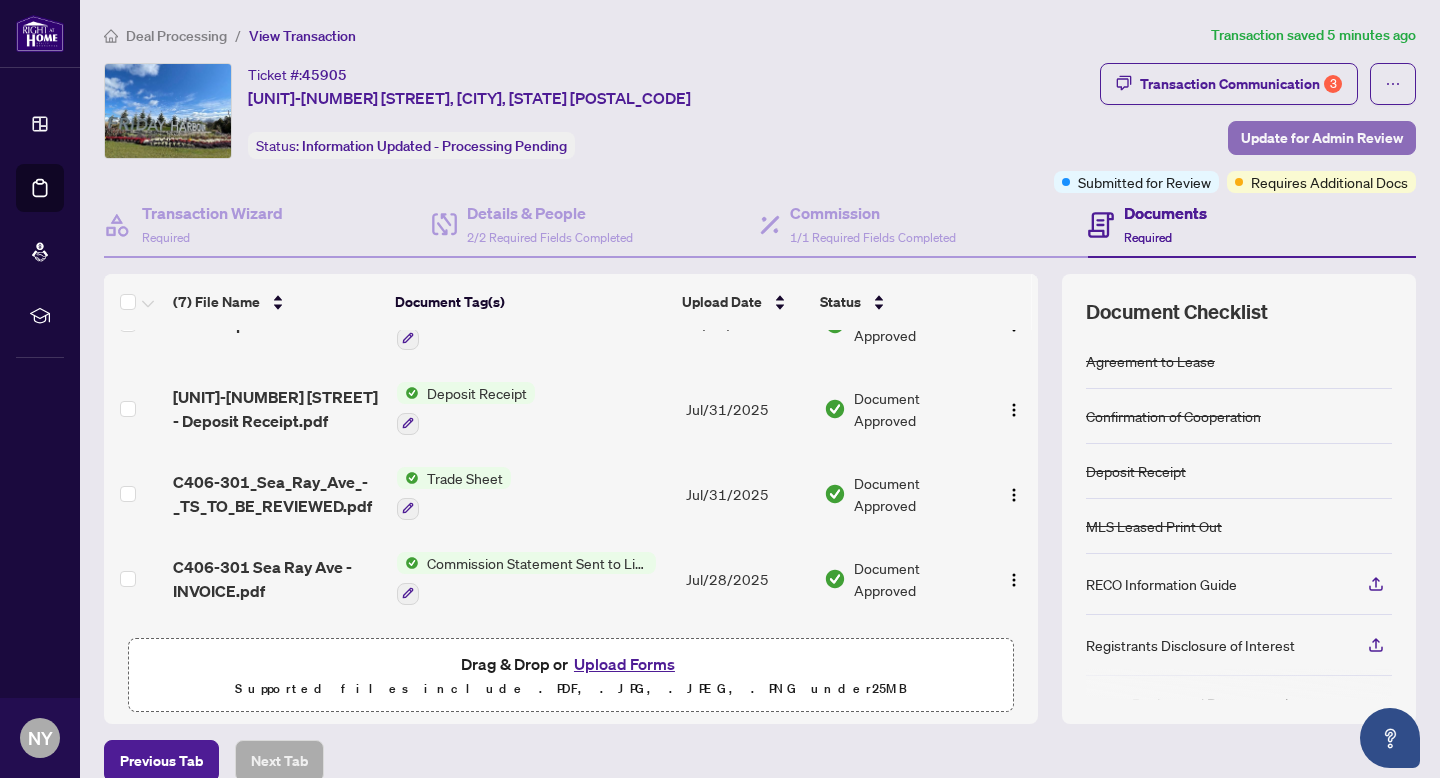 click on "Update for Admin Review" at bounding box center (1322, 138) 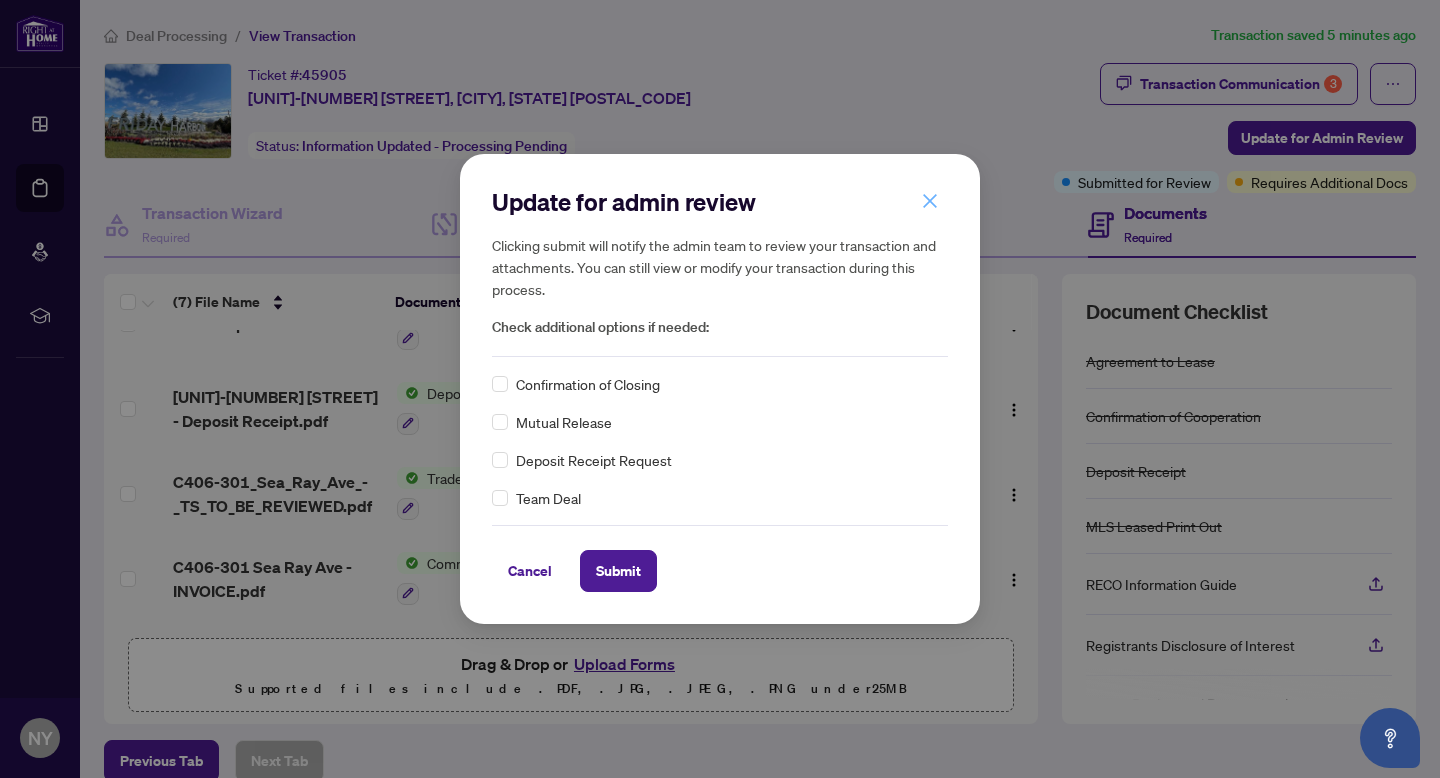 click 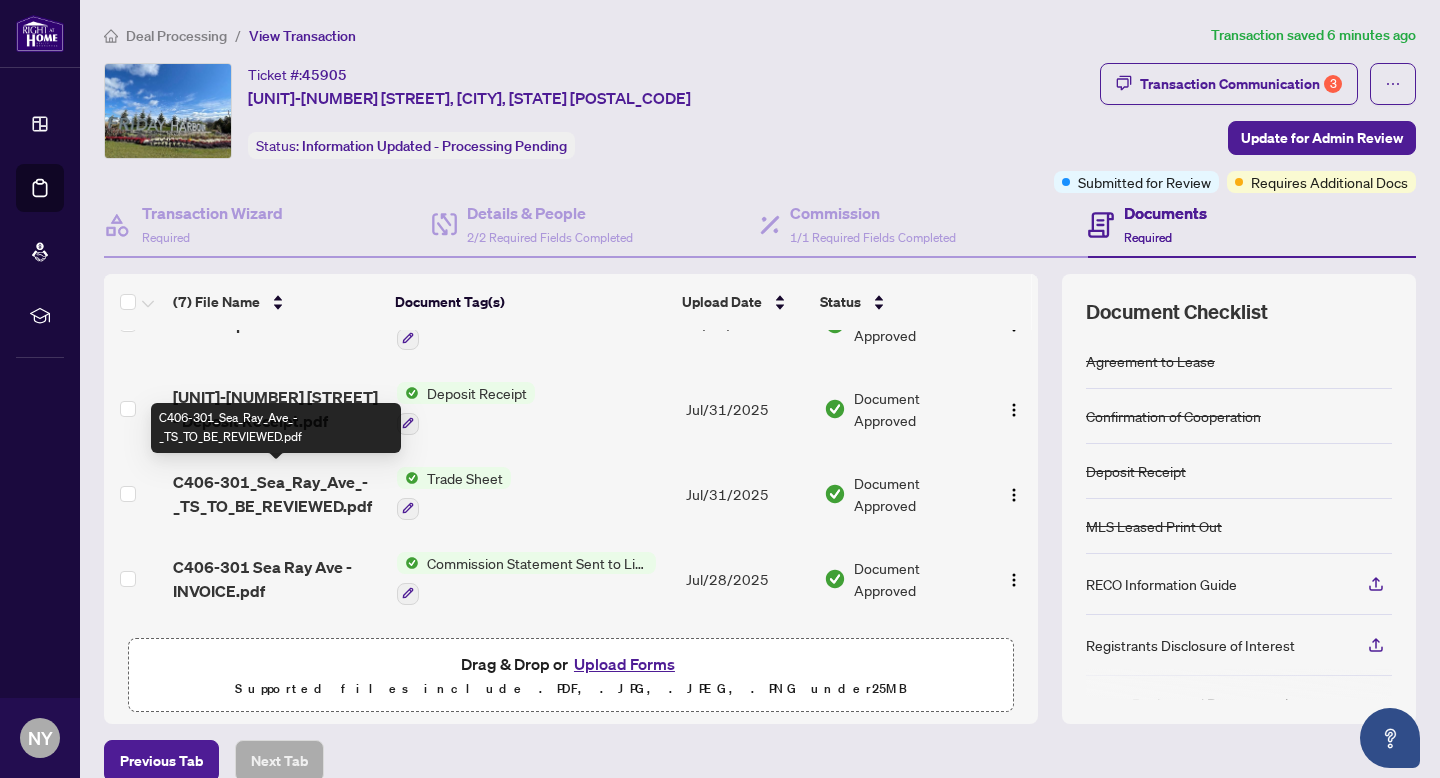 click on "C406-301_Sea_Ray_Ave_-_TS_TO_BE_REVIEWED.pdf" at bounding box center [277, 494] 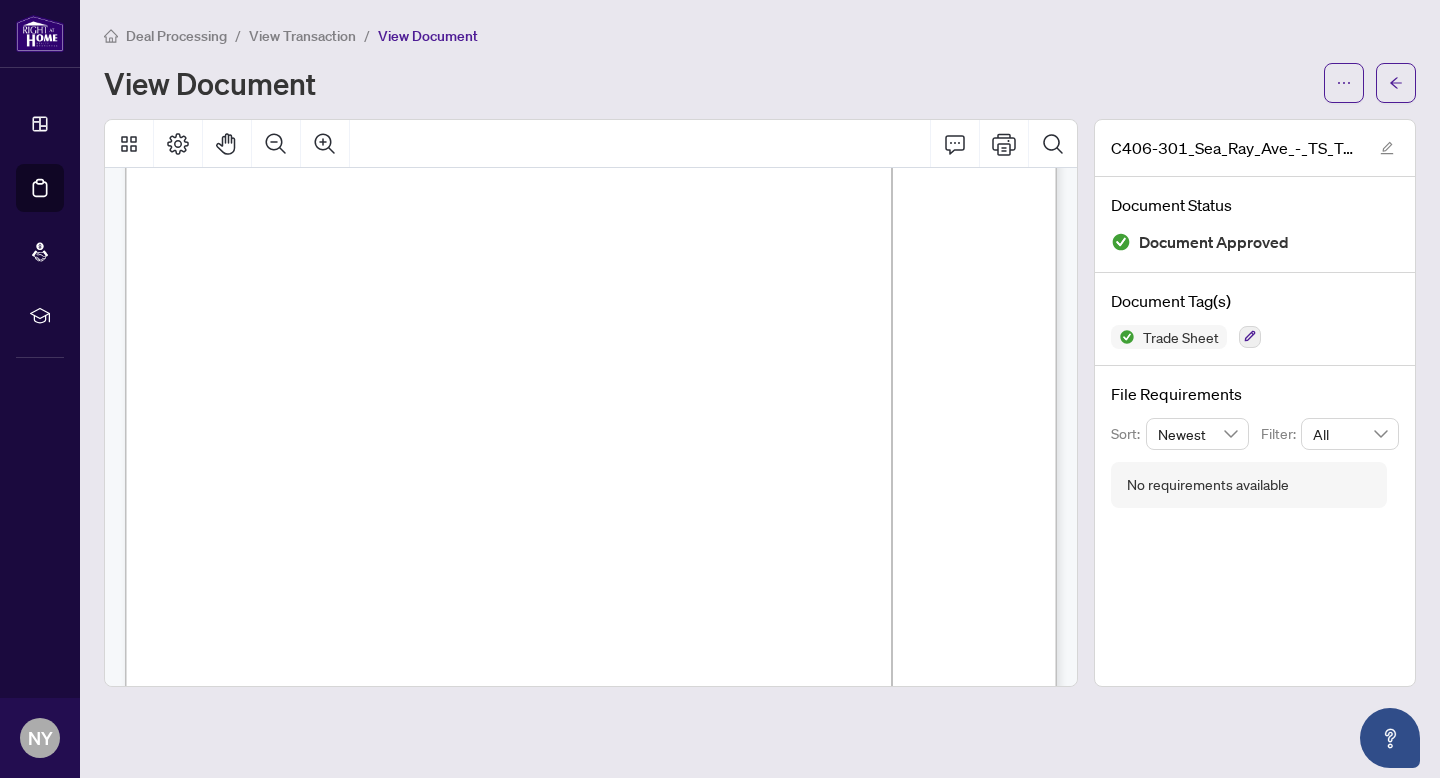 scroll, scrollTop: 0, scrollLeft: 0, axis: both 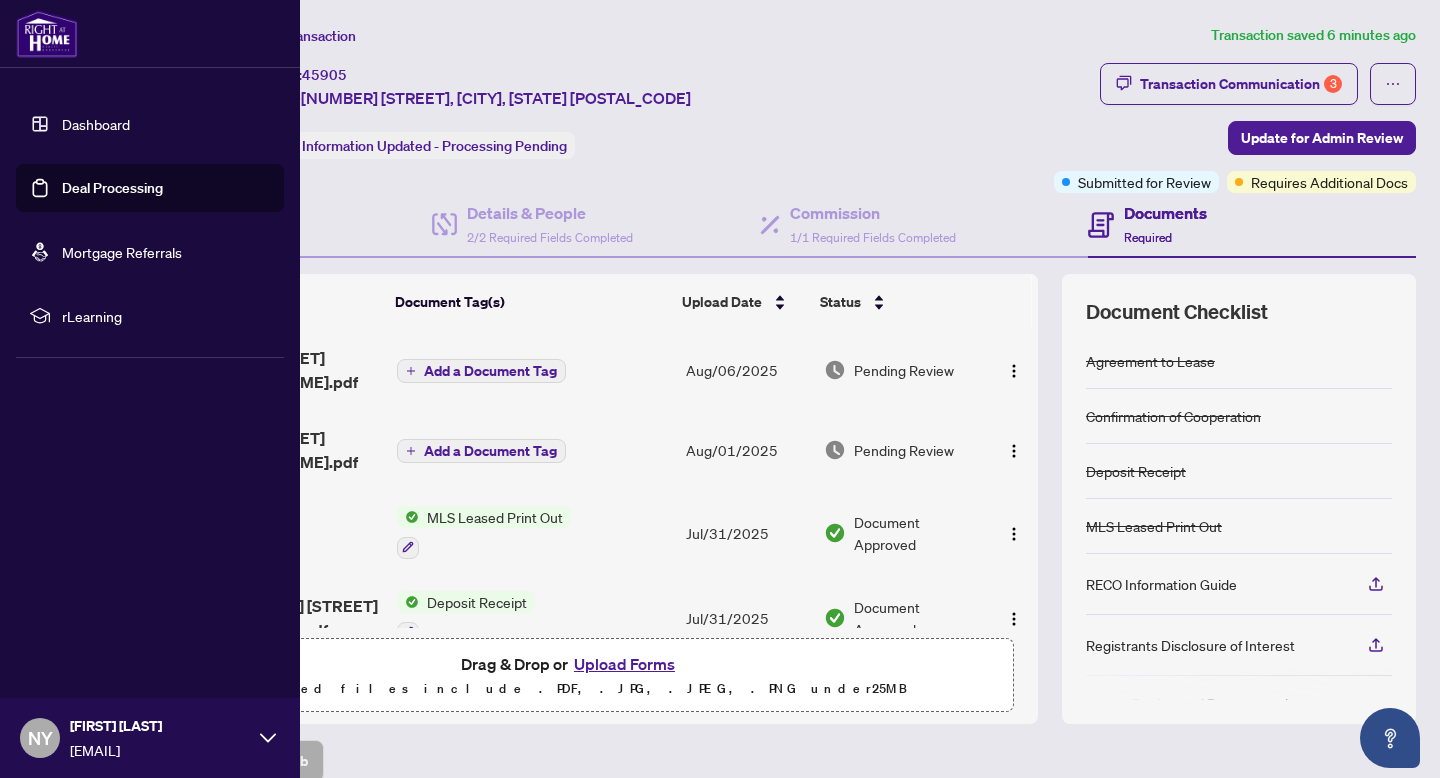 click at bounding box center (47, 34) 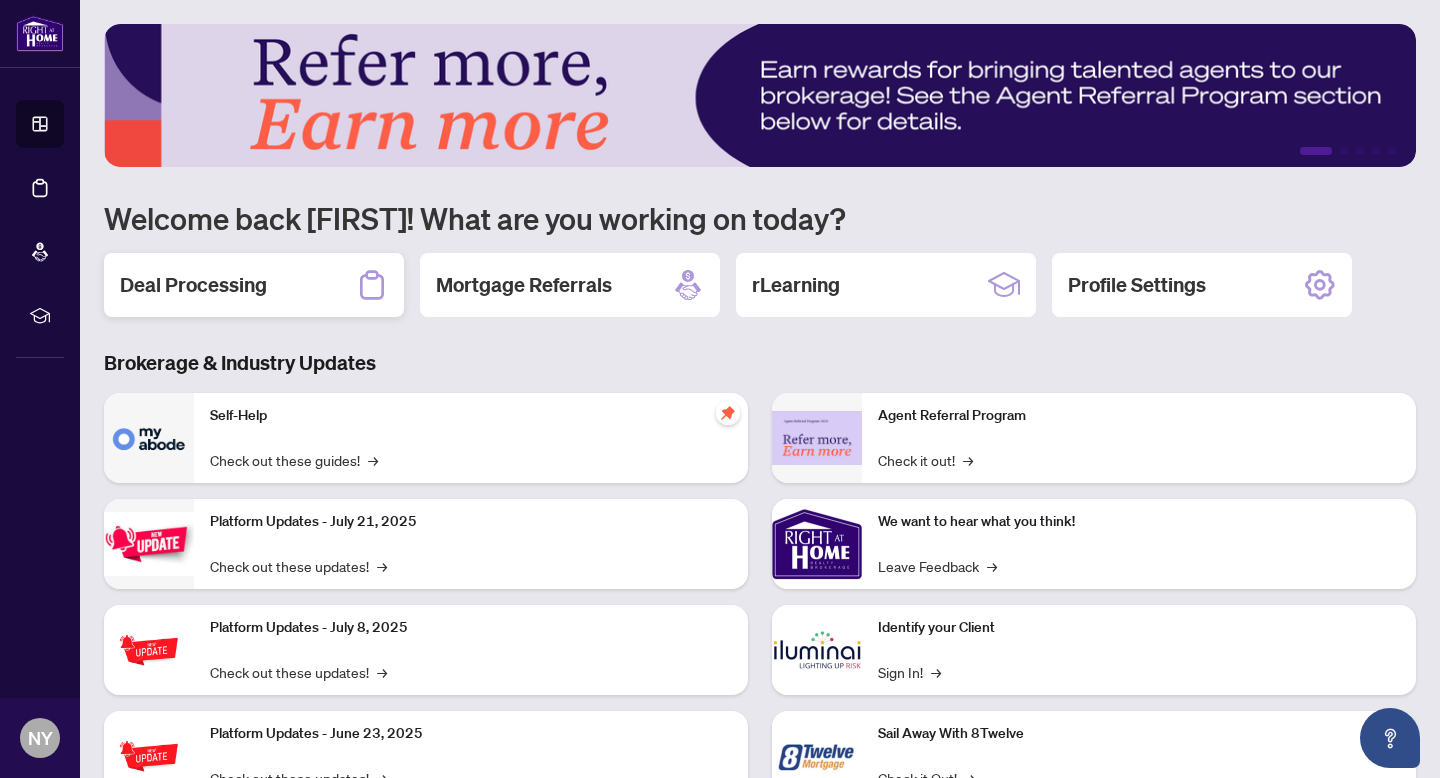 click on "Deal Processing" at bounding box center (254, 285) 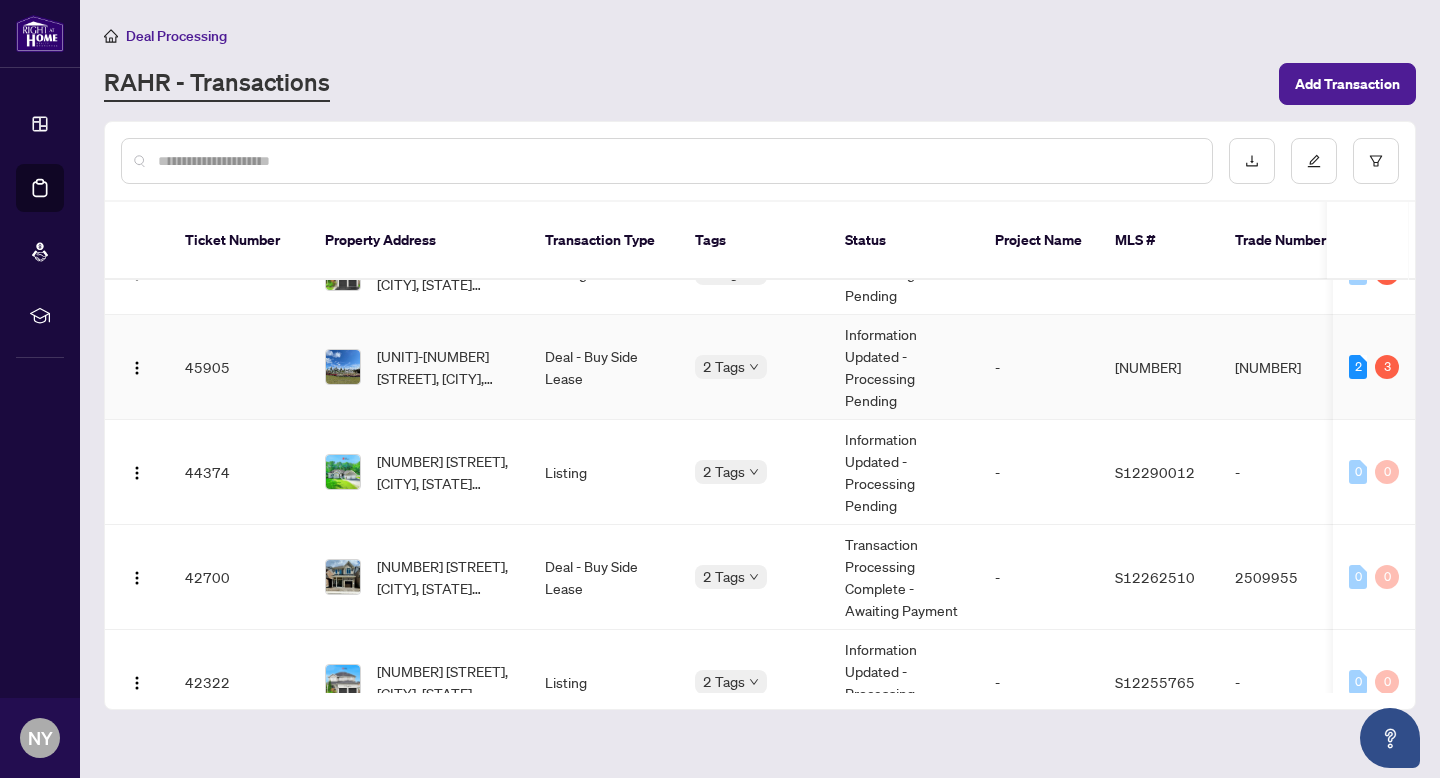 scroll, scrollTop: 0, scrollLeft: 0, axis: both 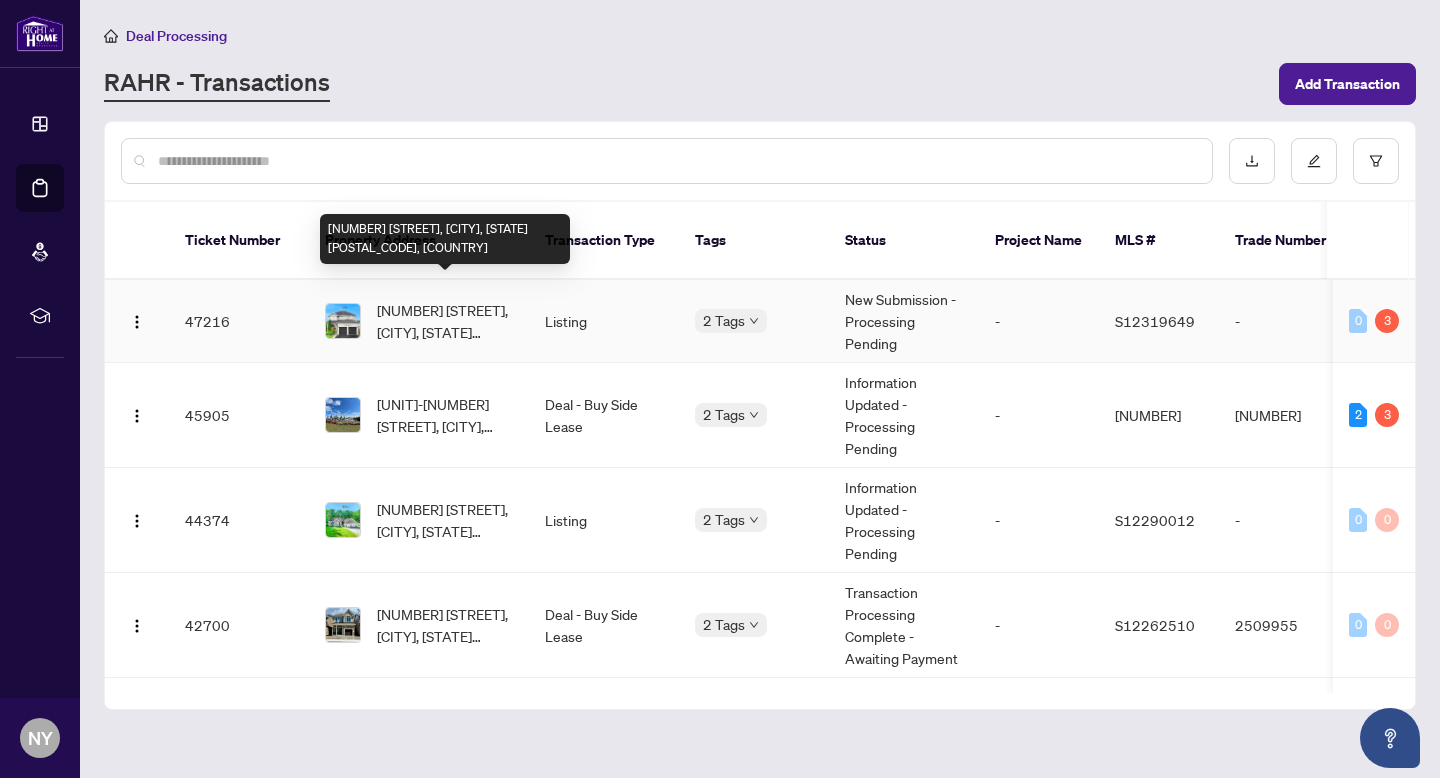 click on "[NUMBER] [STREET], [CITY], [STATE] [POSTAL_CODE], [COUNTRY]" at bounding box center (445, 321) 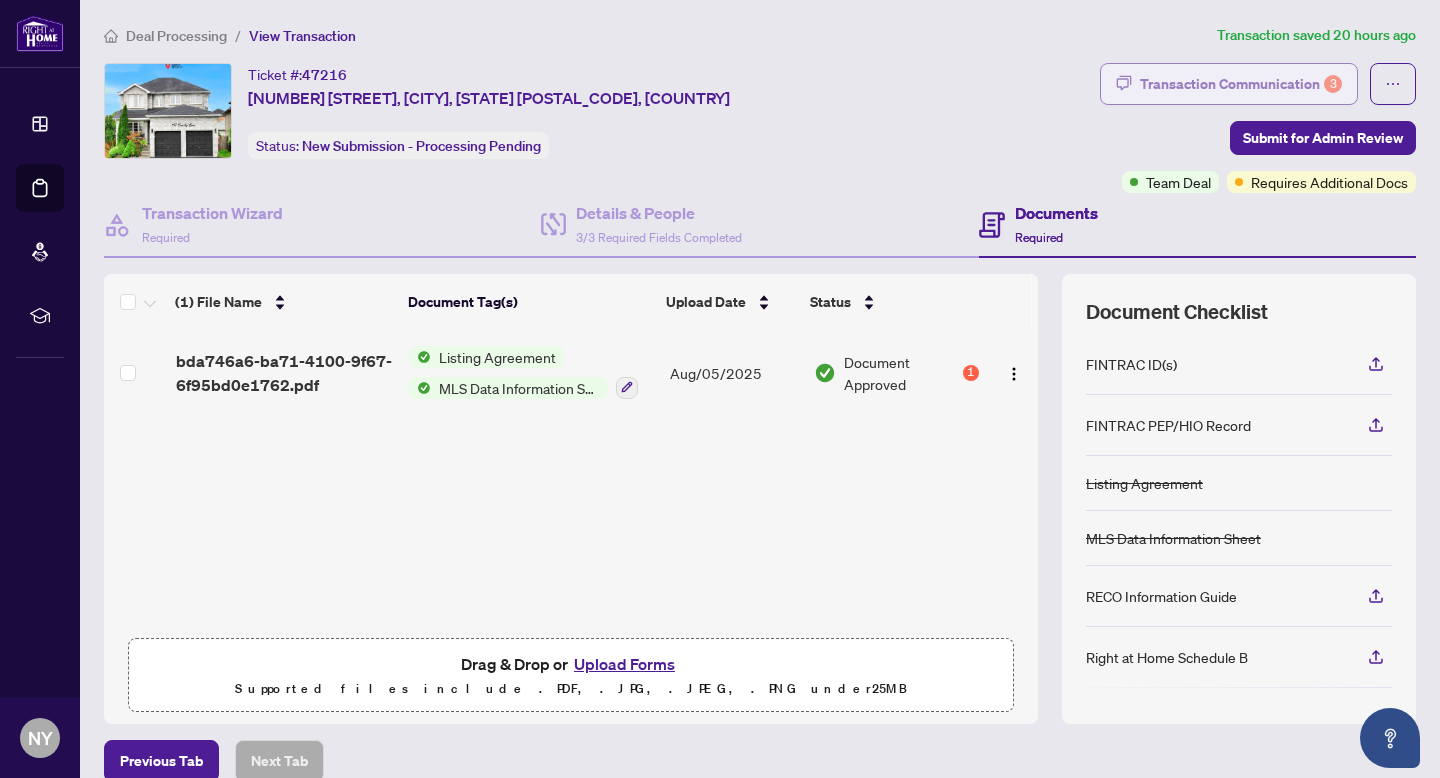 click on "Transaction Communication 3" at bounding box center [1229, 84] 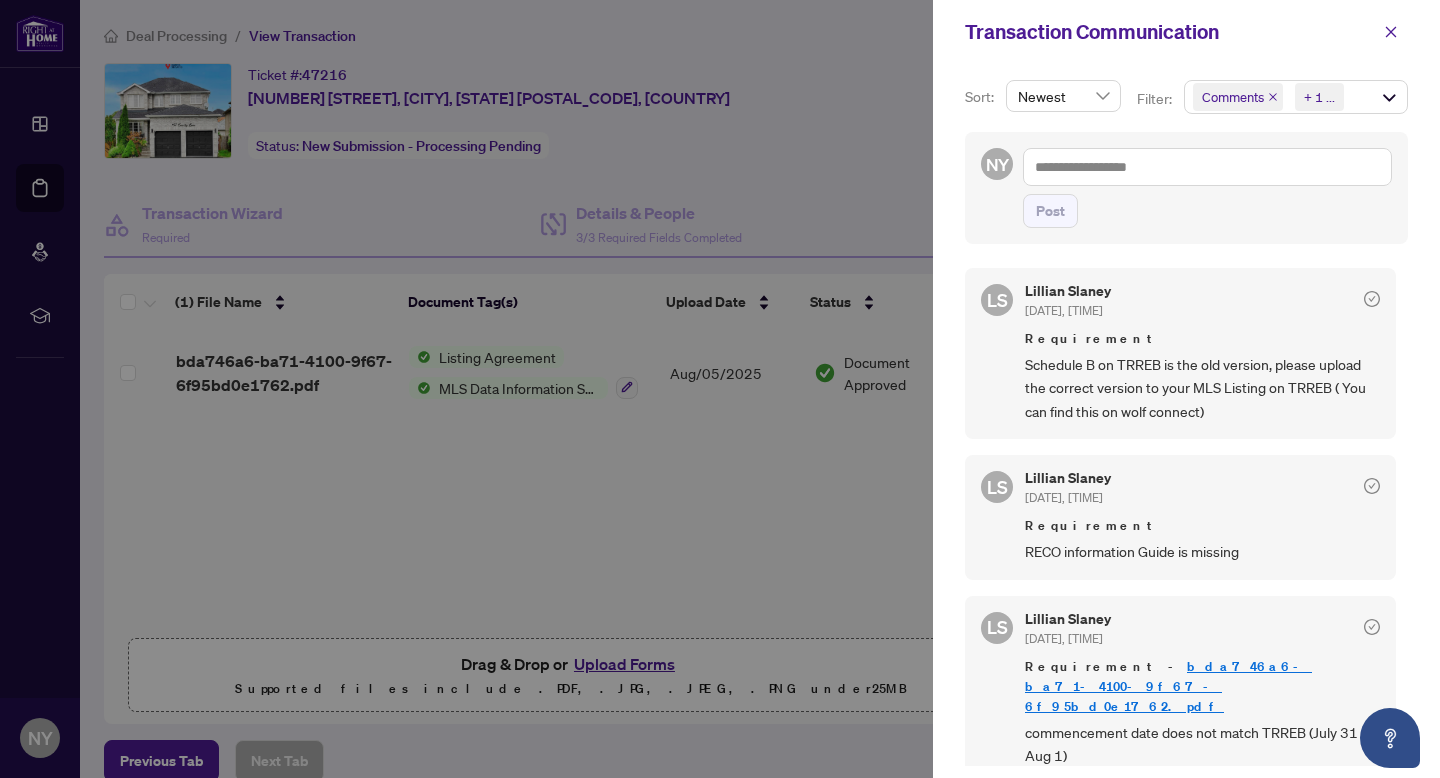 click at bounding box center [720, 389] 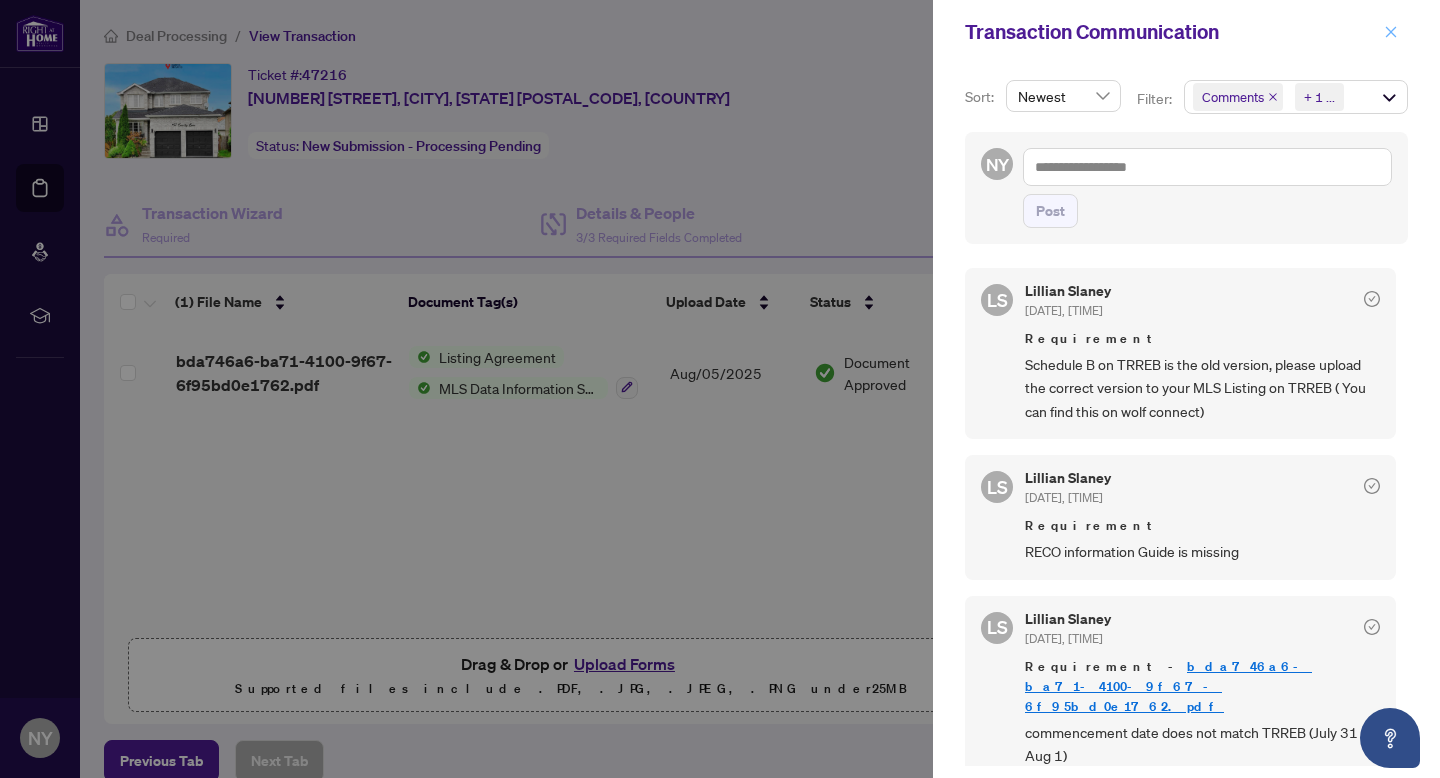 click at bounding box center (1391, 32) 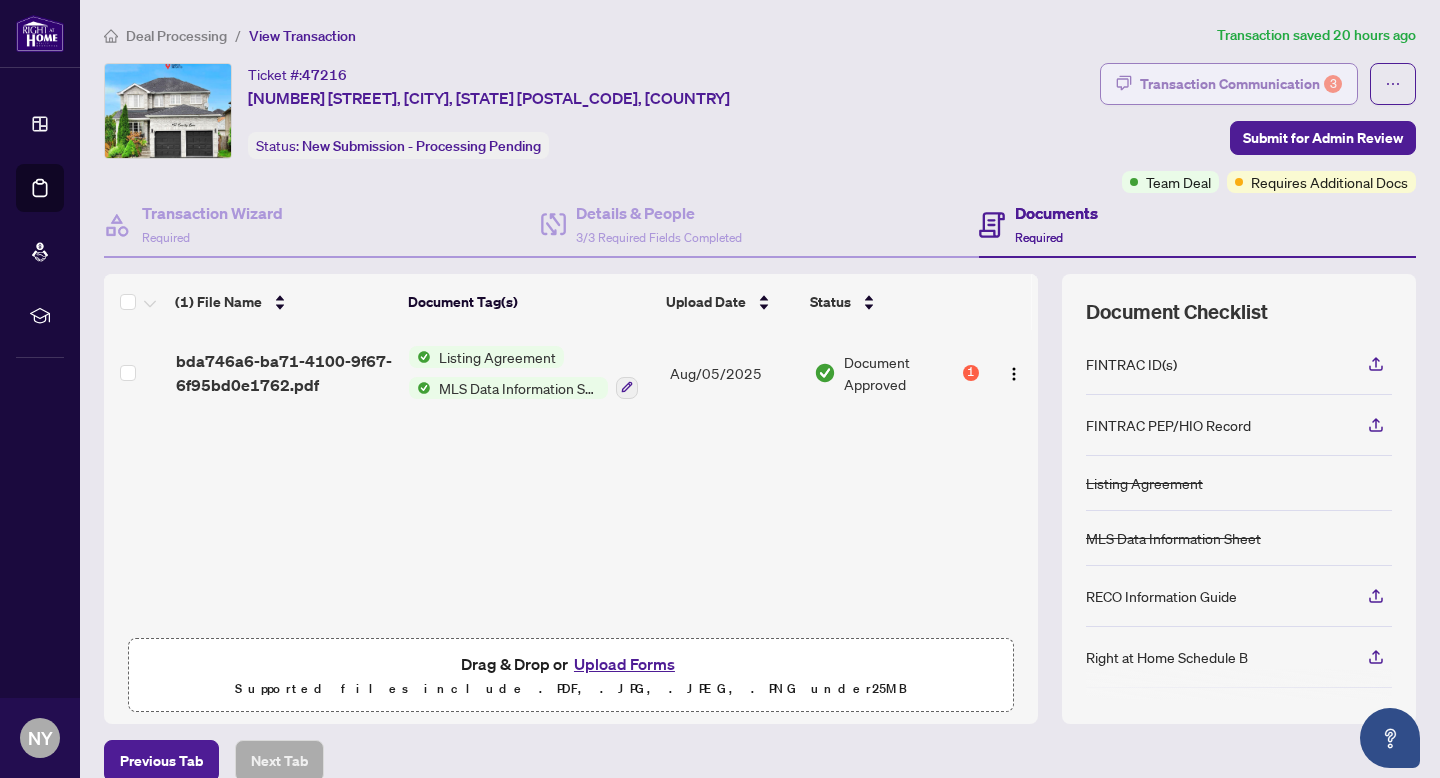 click on "Transaction Communication 3" at bounding box center (1241, 84) 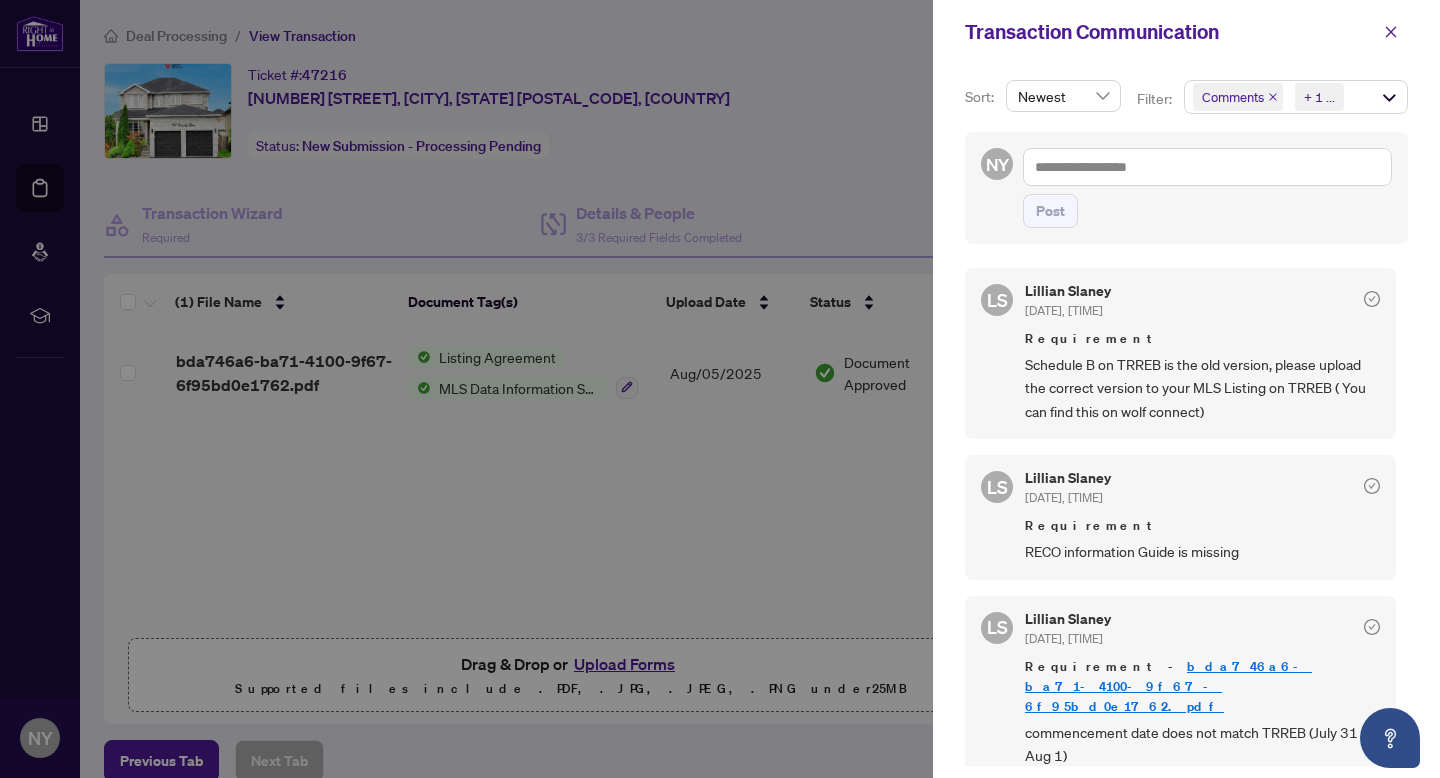 scroll, scrollTop: 4, scrollLeft: 0, axis: vertical 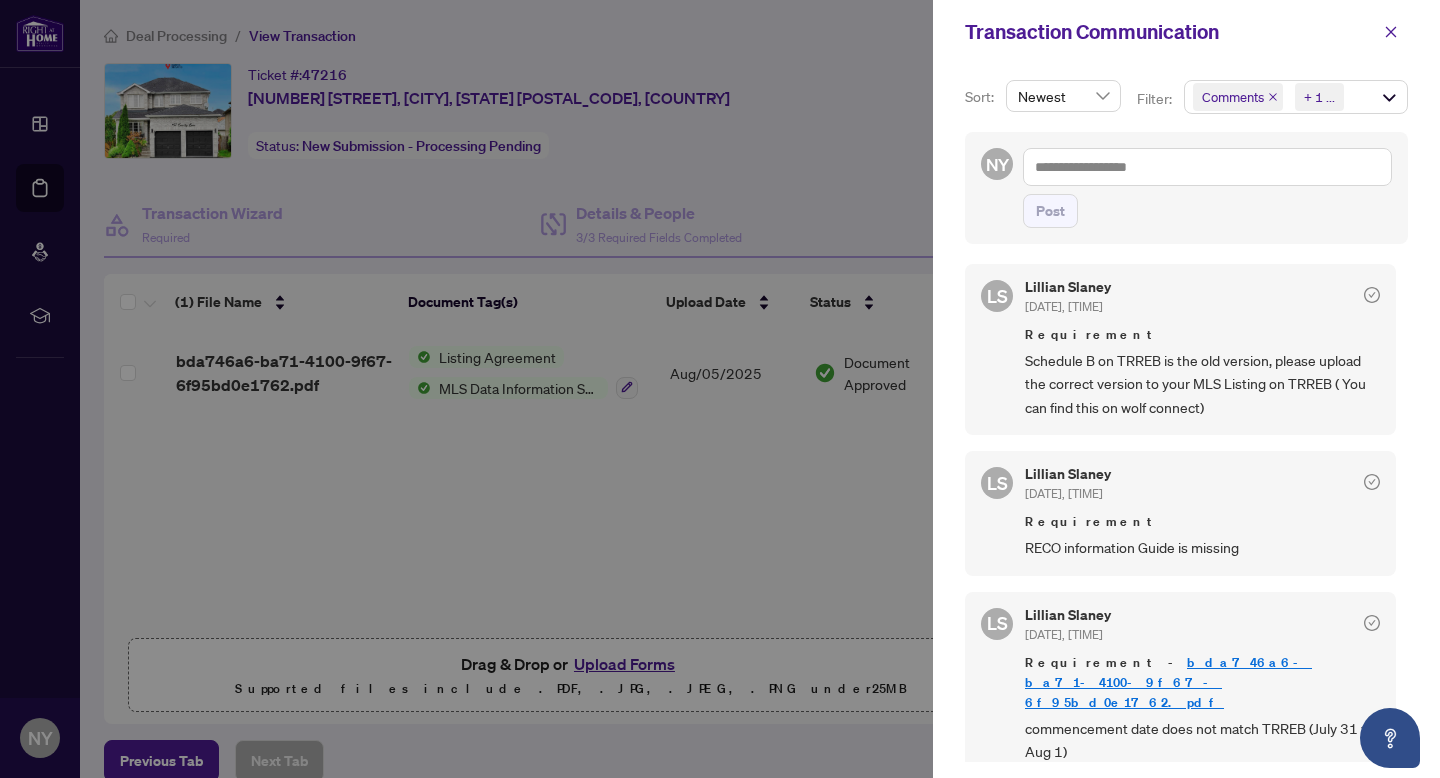 drag, startPoint x: 1071, startPoint y: 548, endPoint x: 1171, endPoint y: 548, distance: 100 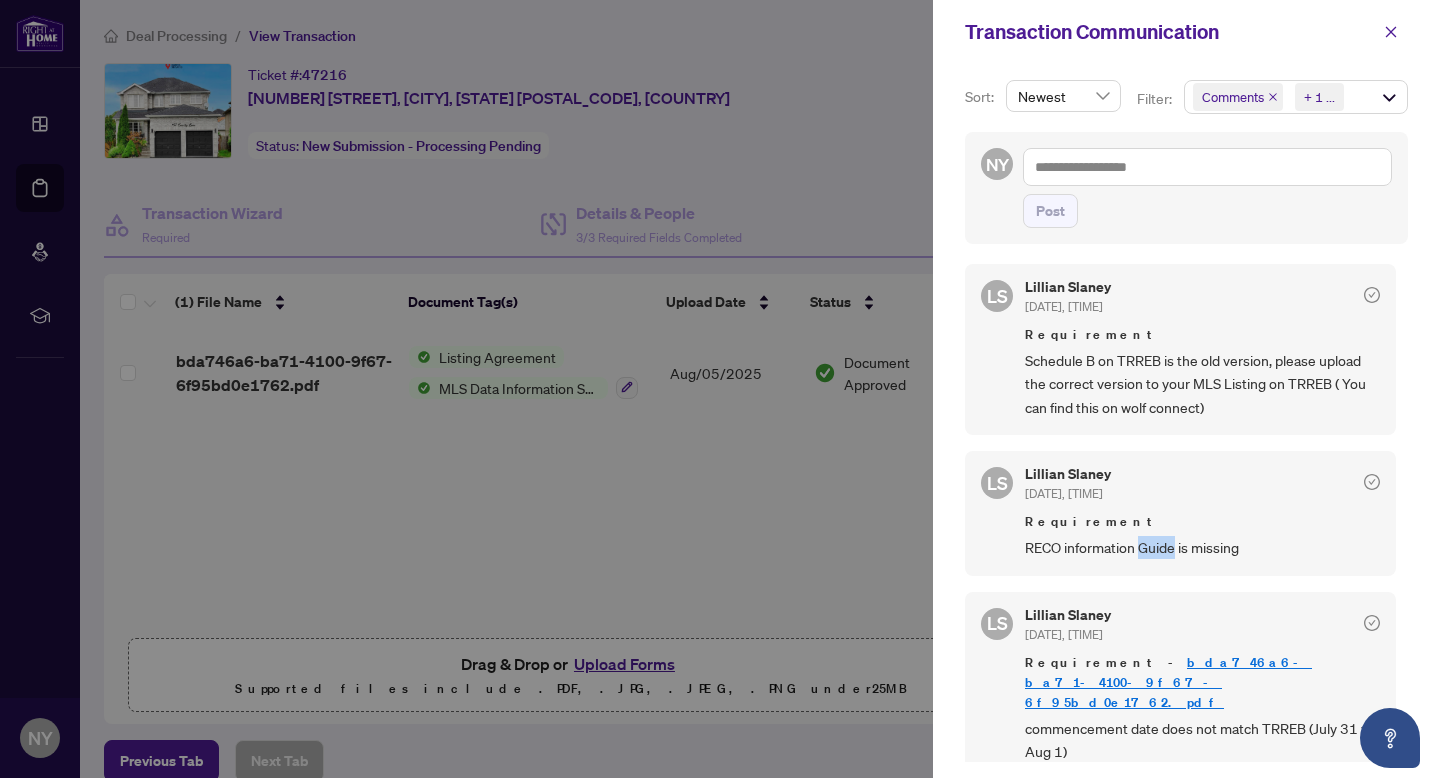 click on "RECO information Guide is missing" at bounding box center (1202, 547) 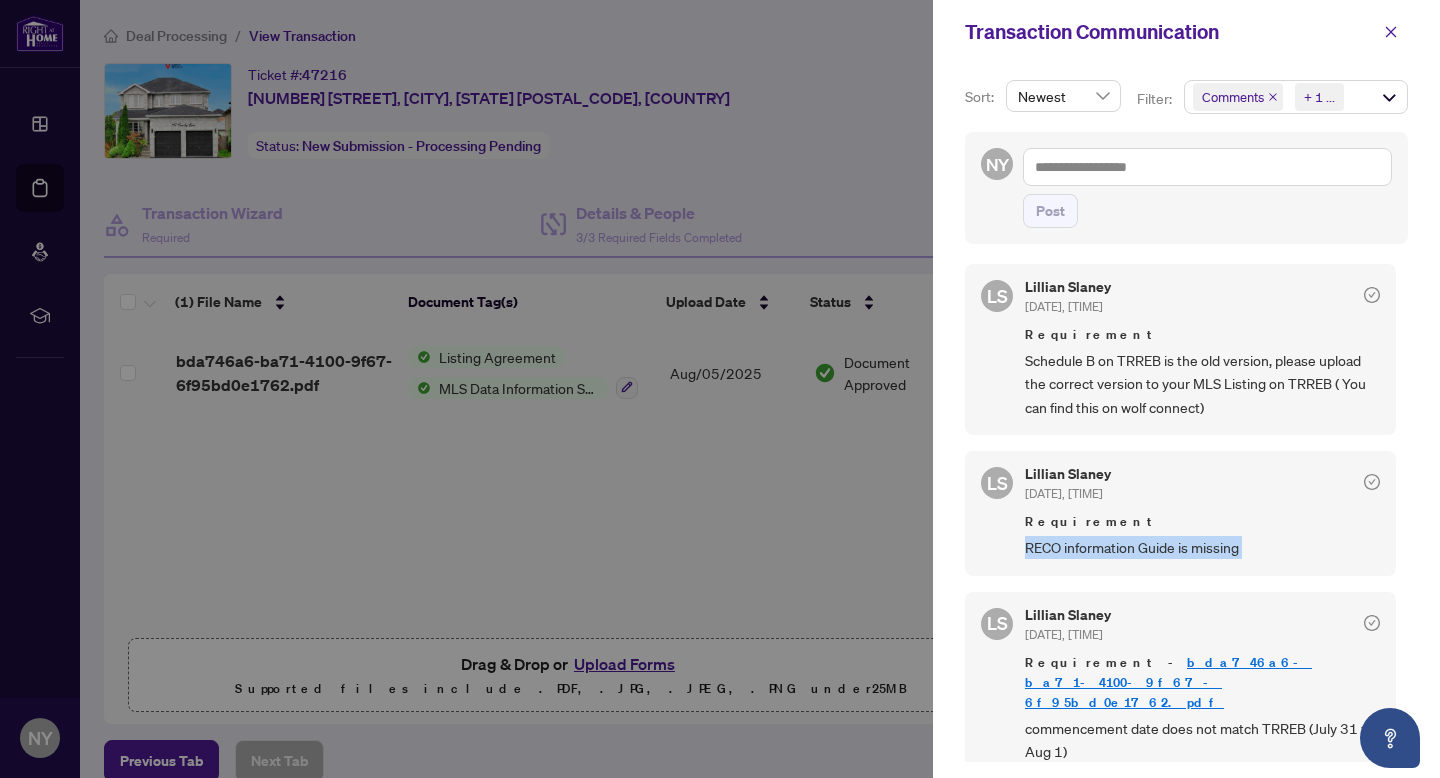 click on "RECO information Guide is missing" at bounding box center (1202, 547) 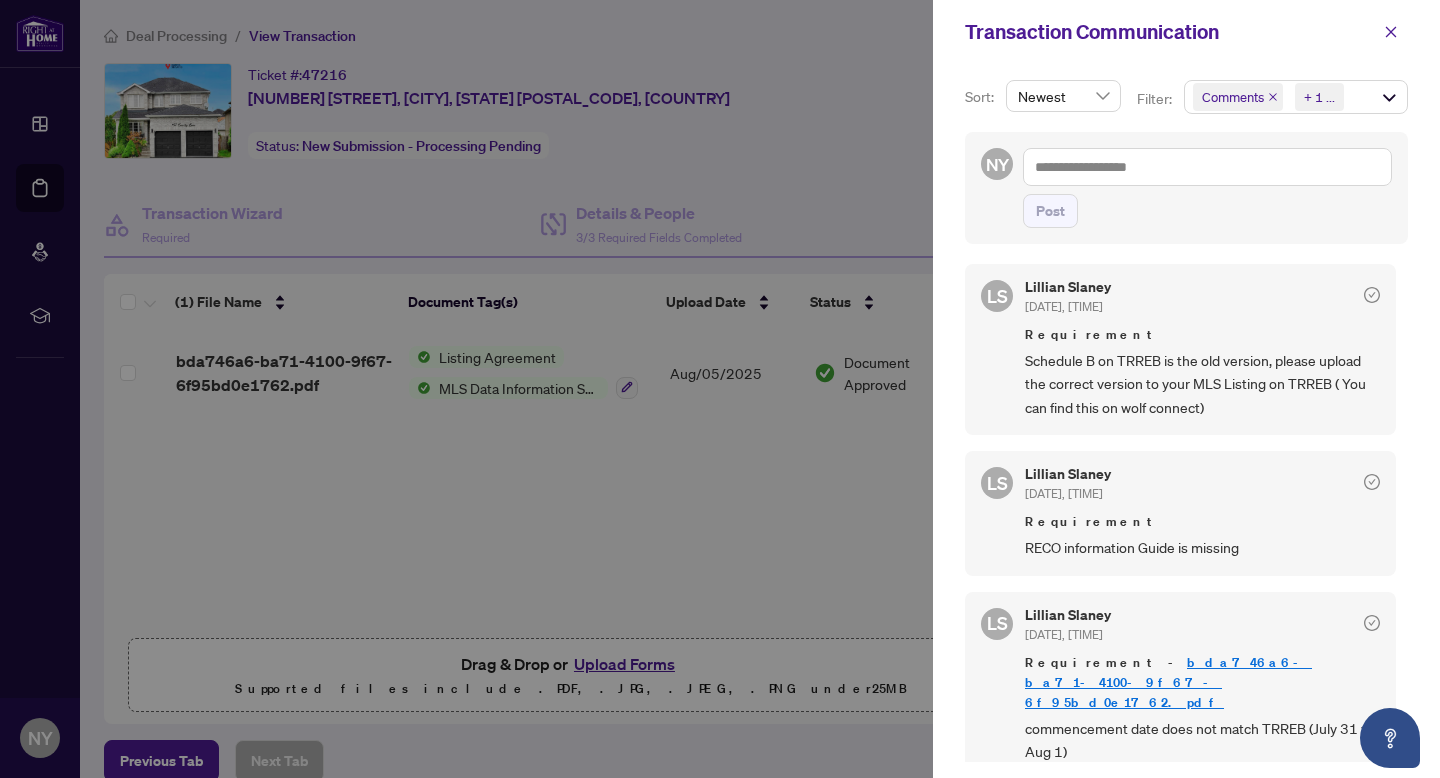 click at bounding box center (720, 389) 